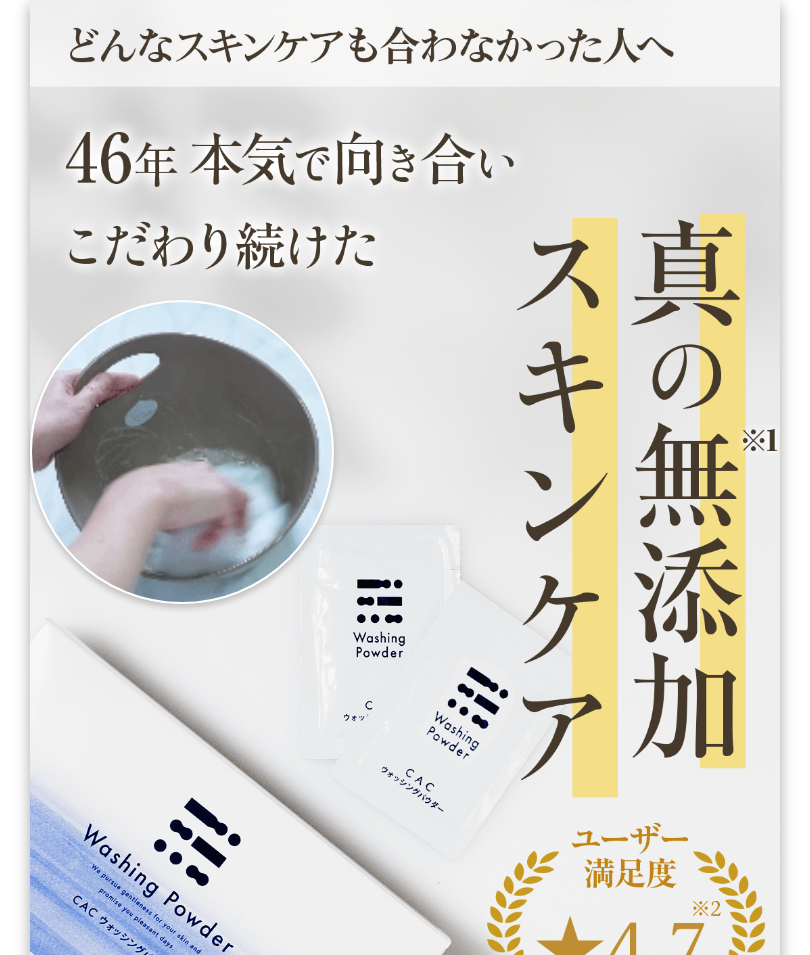scroll, scrollTop: 0, scrollLeft: 0, axis: both 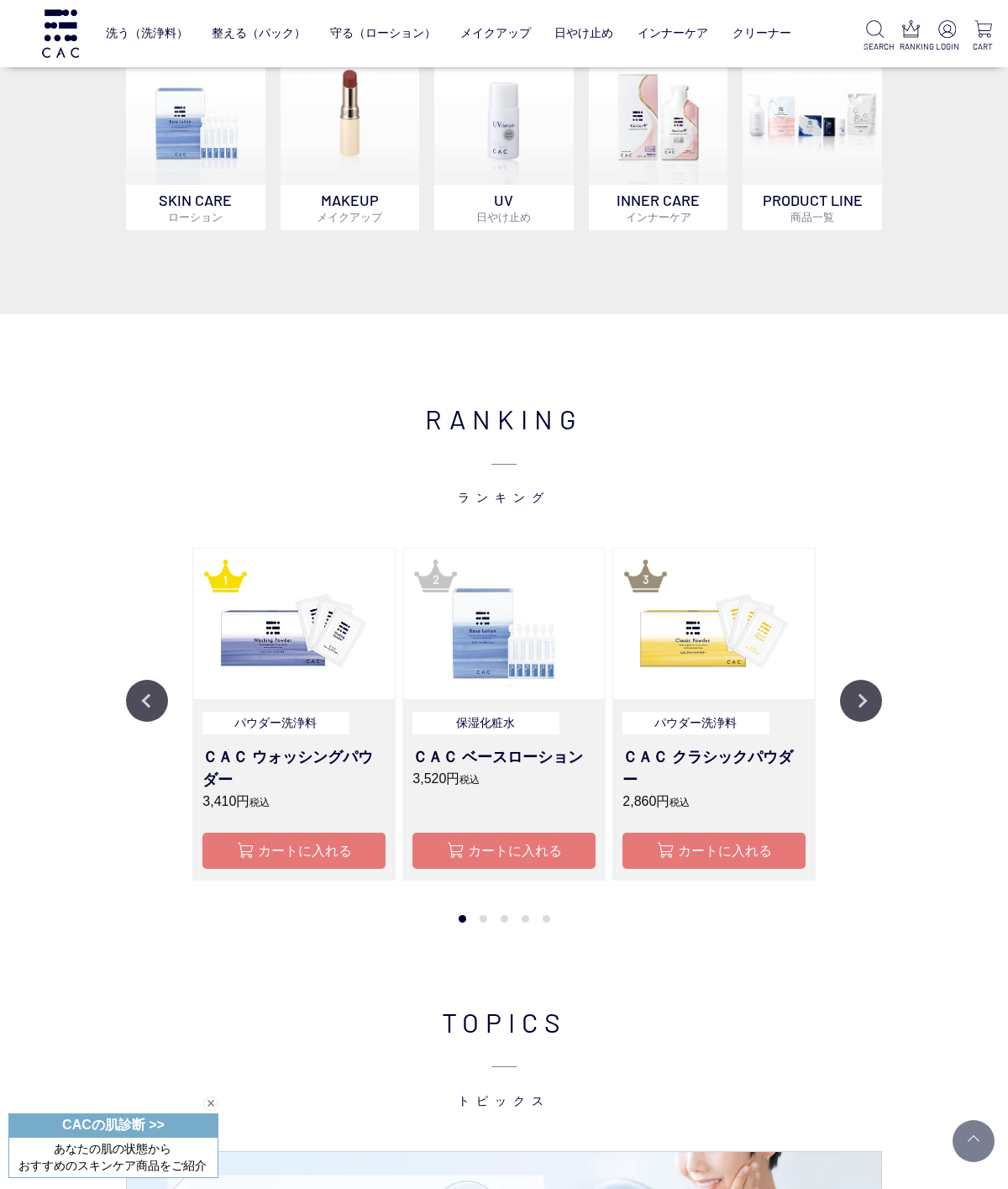 click on "Next" at bounding box center (861, 701) 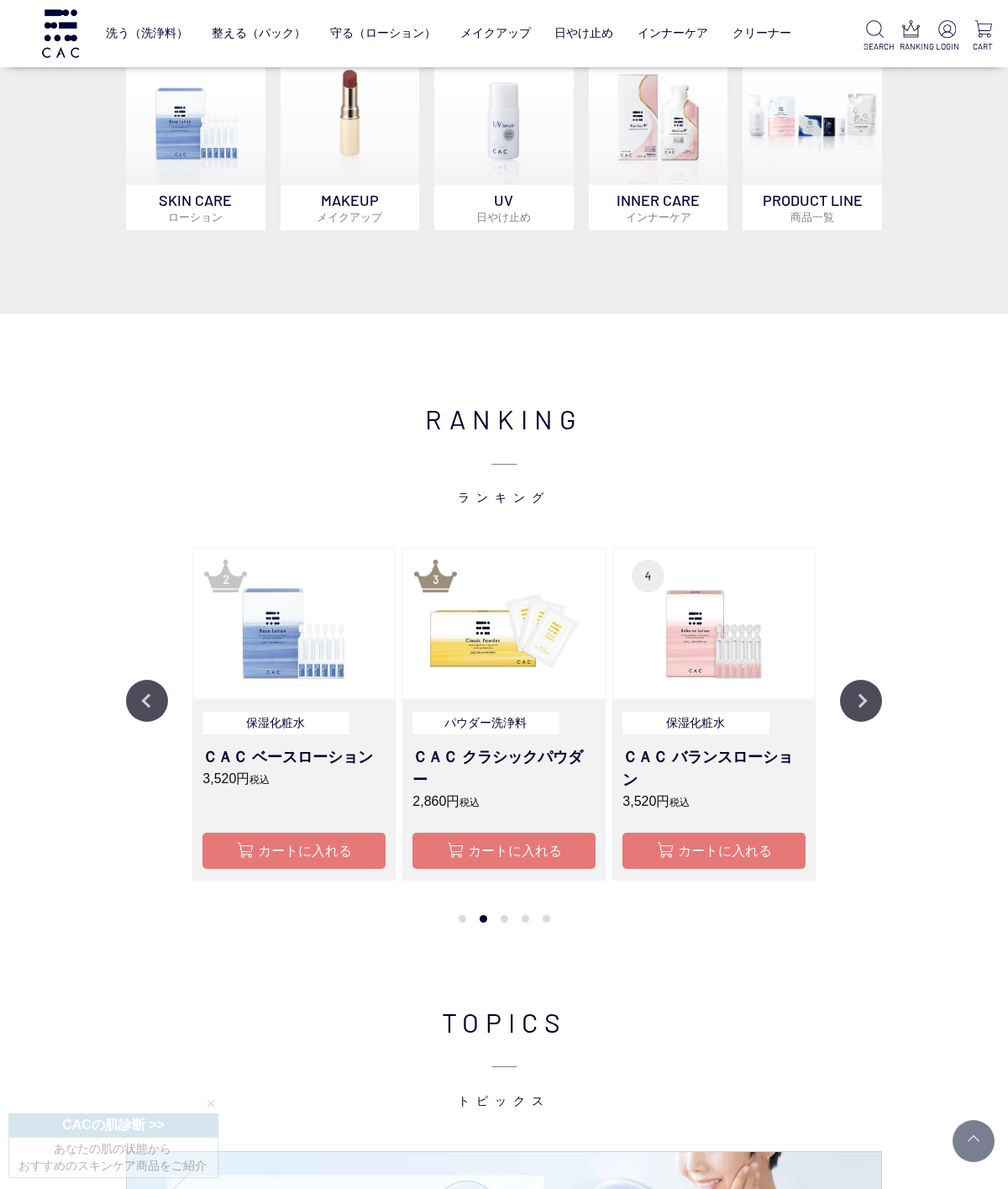 click on "Next" at bounding box center [861, 701] 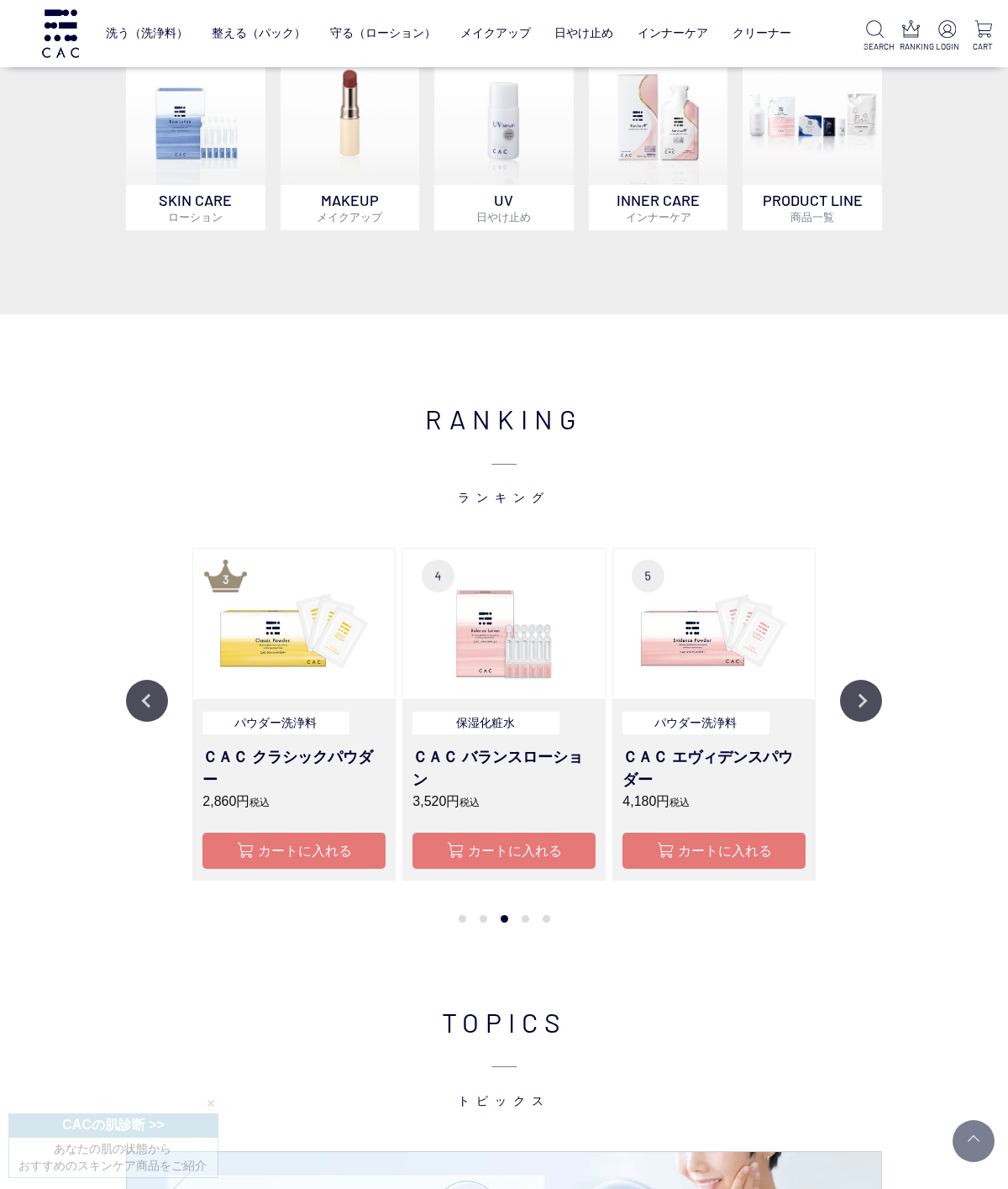 click on "Next" at bounding box center [861, 701] 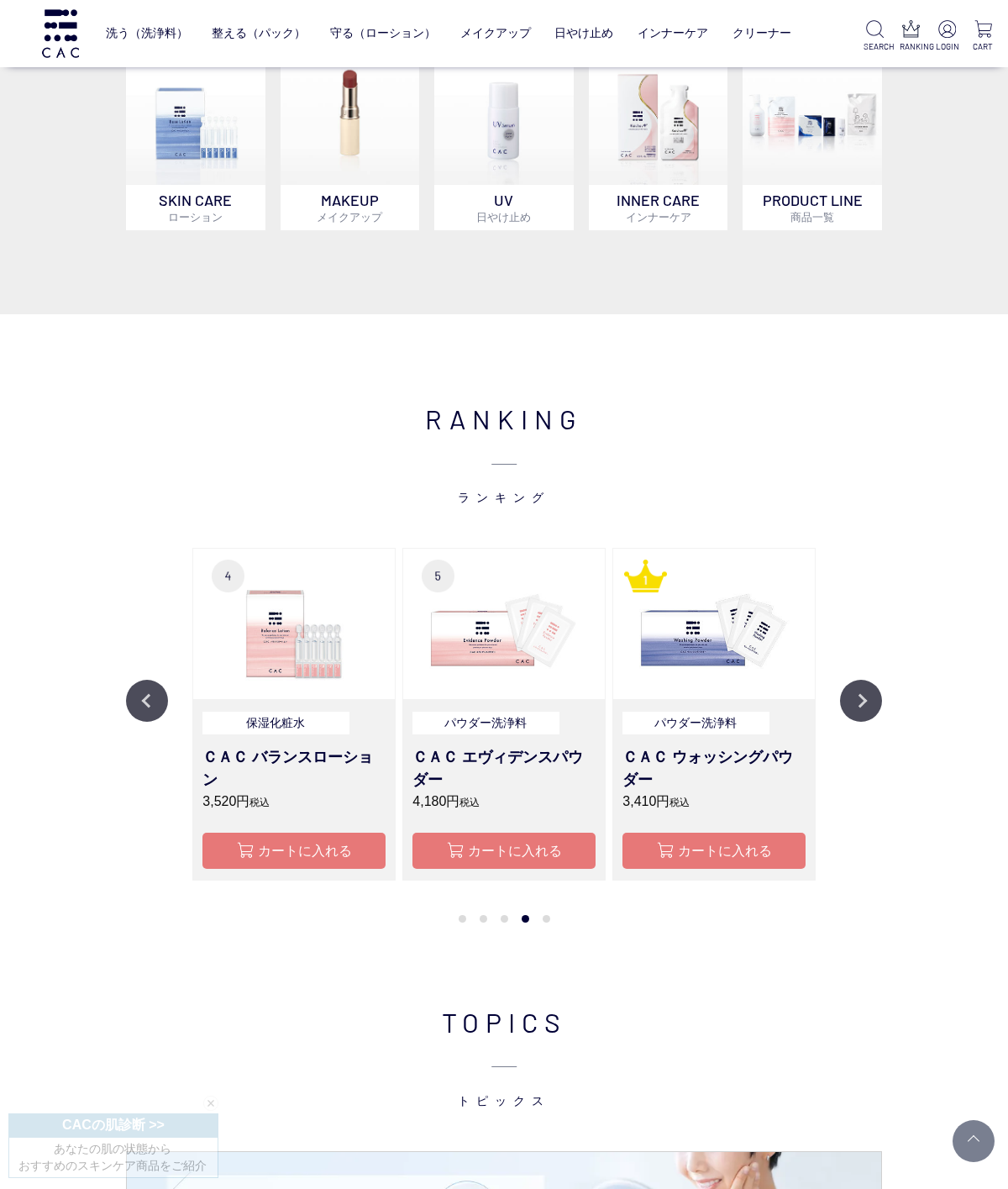 click on "Next" at bounding box center [861, 701] 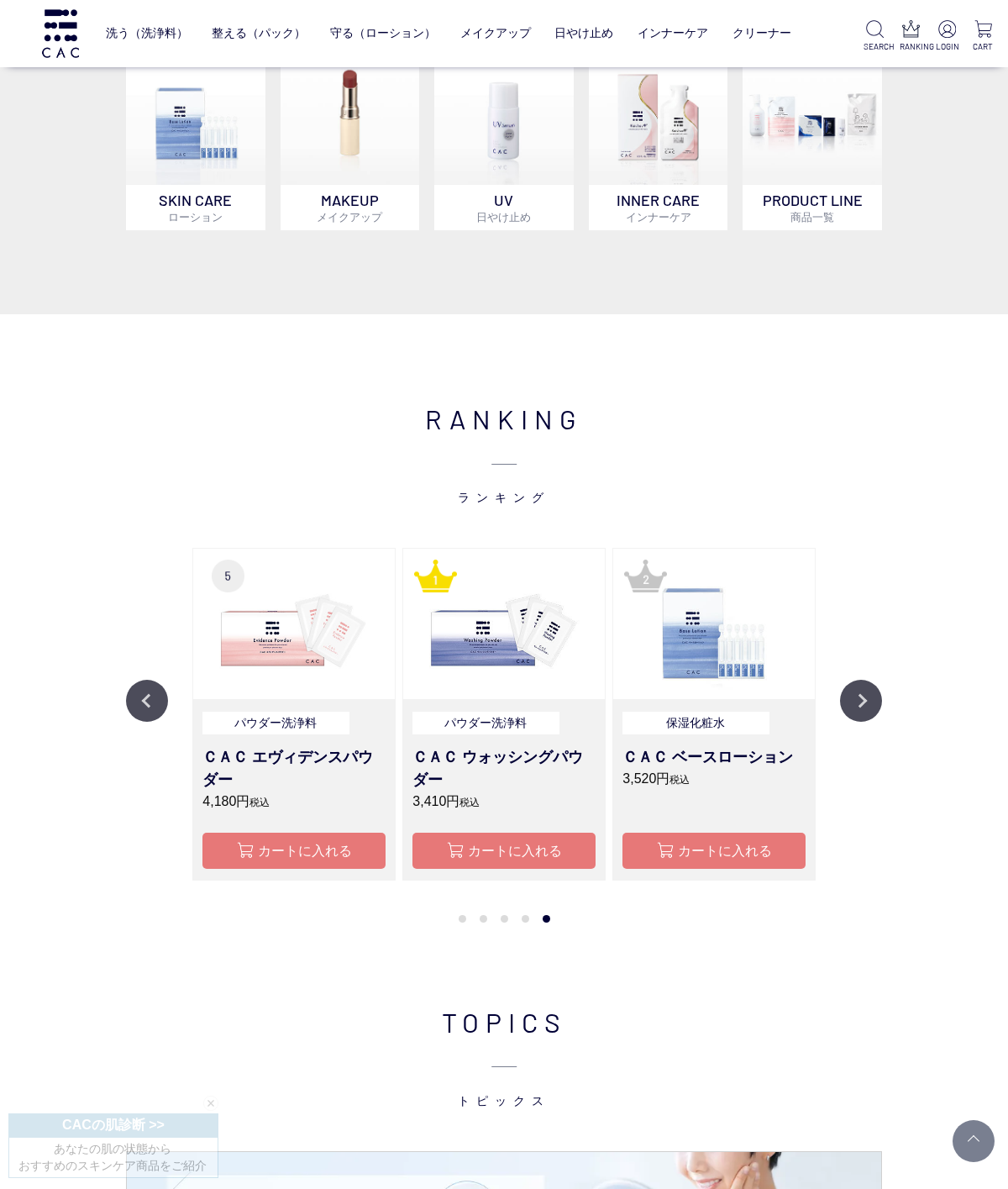 click on "Next" at bounding box center [861, 701] 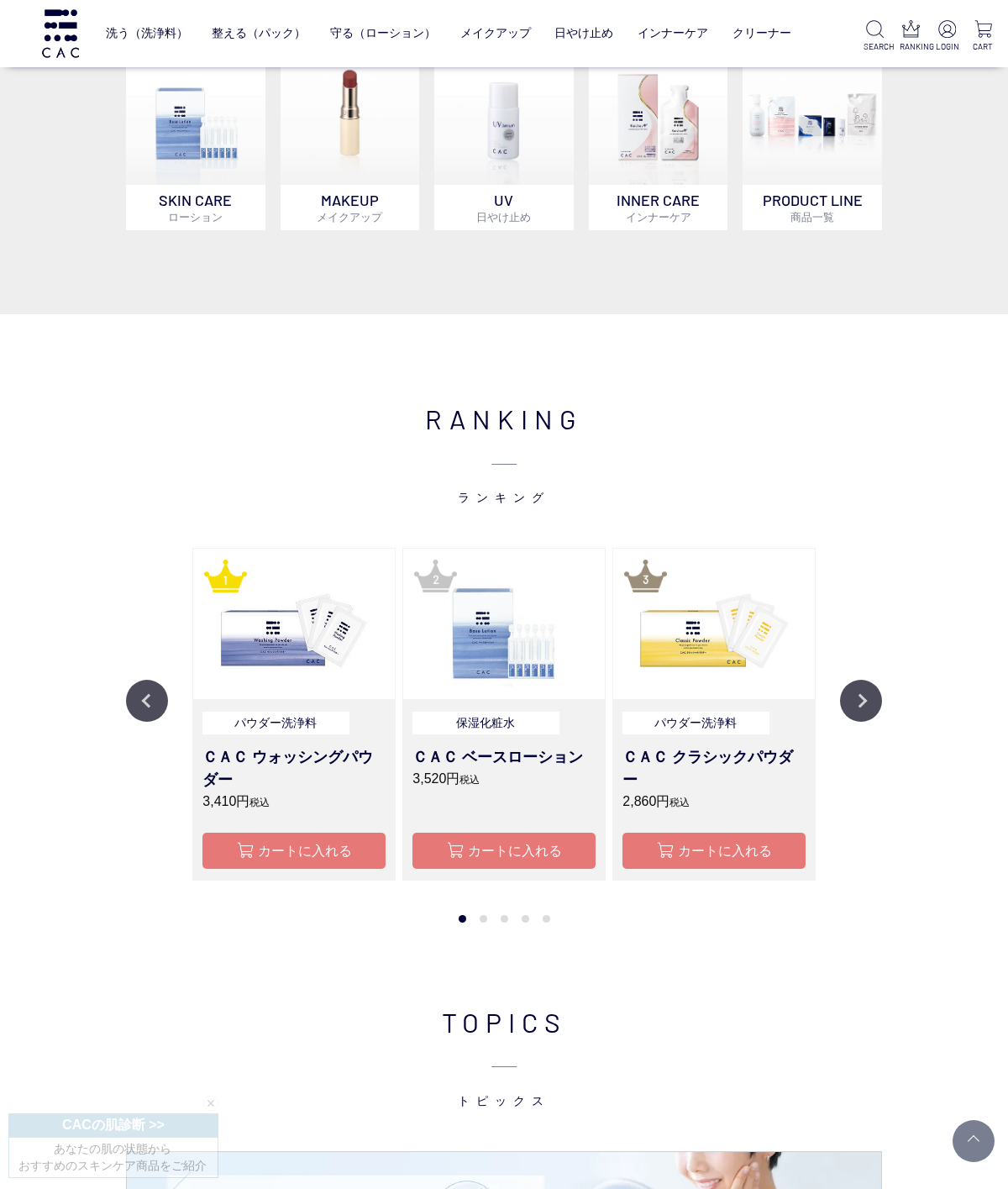 click on "RANKING ランキング
Previous
パウダー洗浄料
ＣＡＣ クラシックパウダー
2,860円 税込
カートに入れる
保湿化粧水
ＣＡＣ バランスローション
3,520円 税込
カートに入れる
パウダー洗浄料
ＣＡＣ エヴィデンスパウダー
4,180円 税込
カートに入れる
パウダー洗浄料
3,410円" at bounding box center [504, 649] 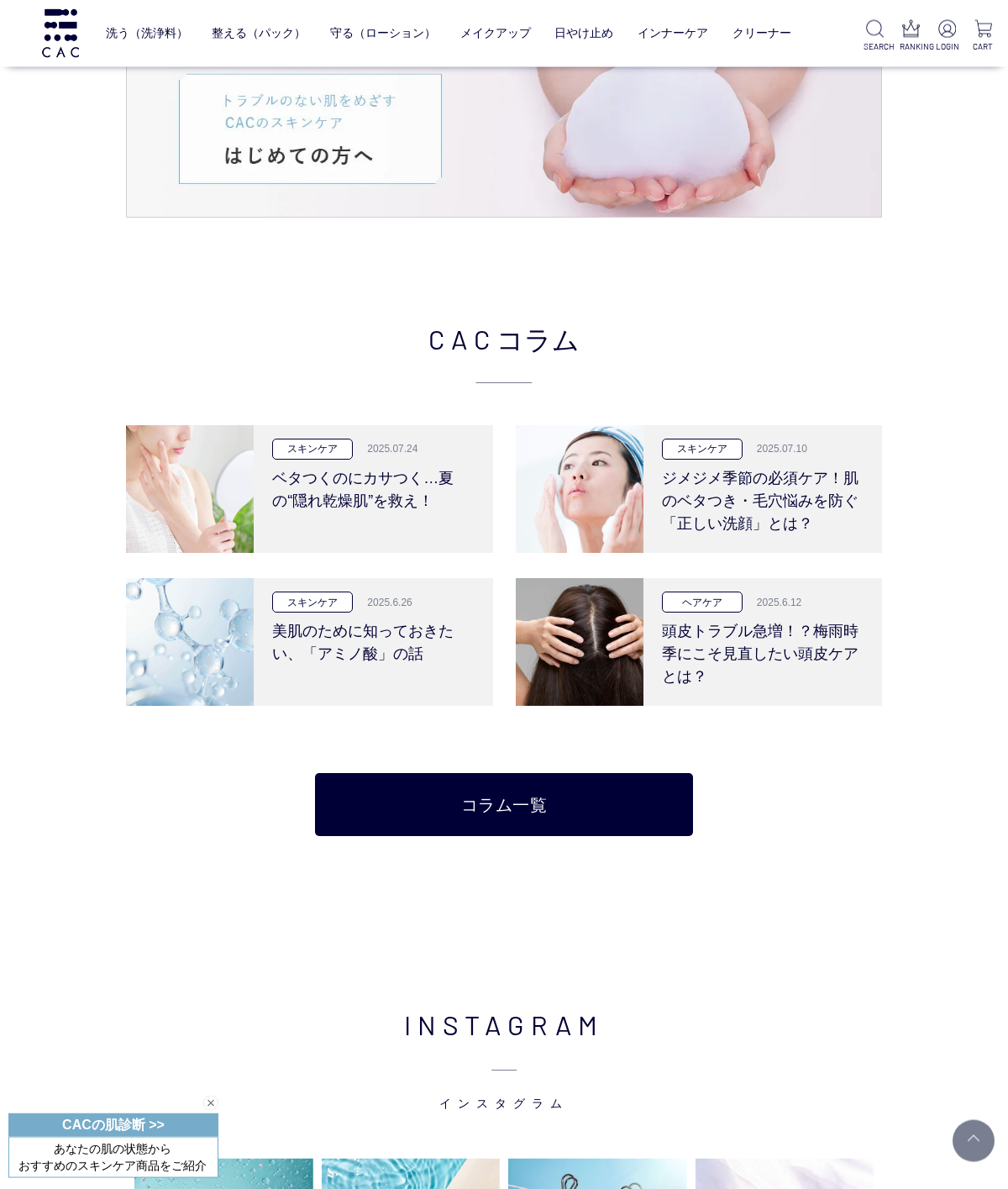 scroll, scrollTop: 2572, scrollLeft: 0, axis: vertical 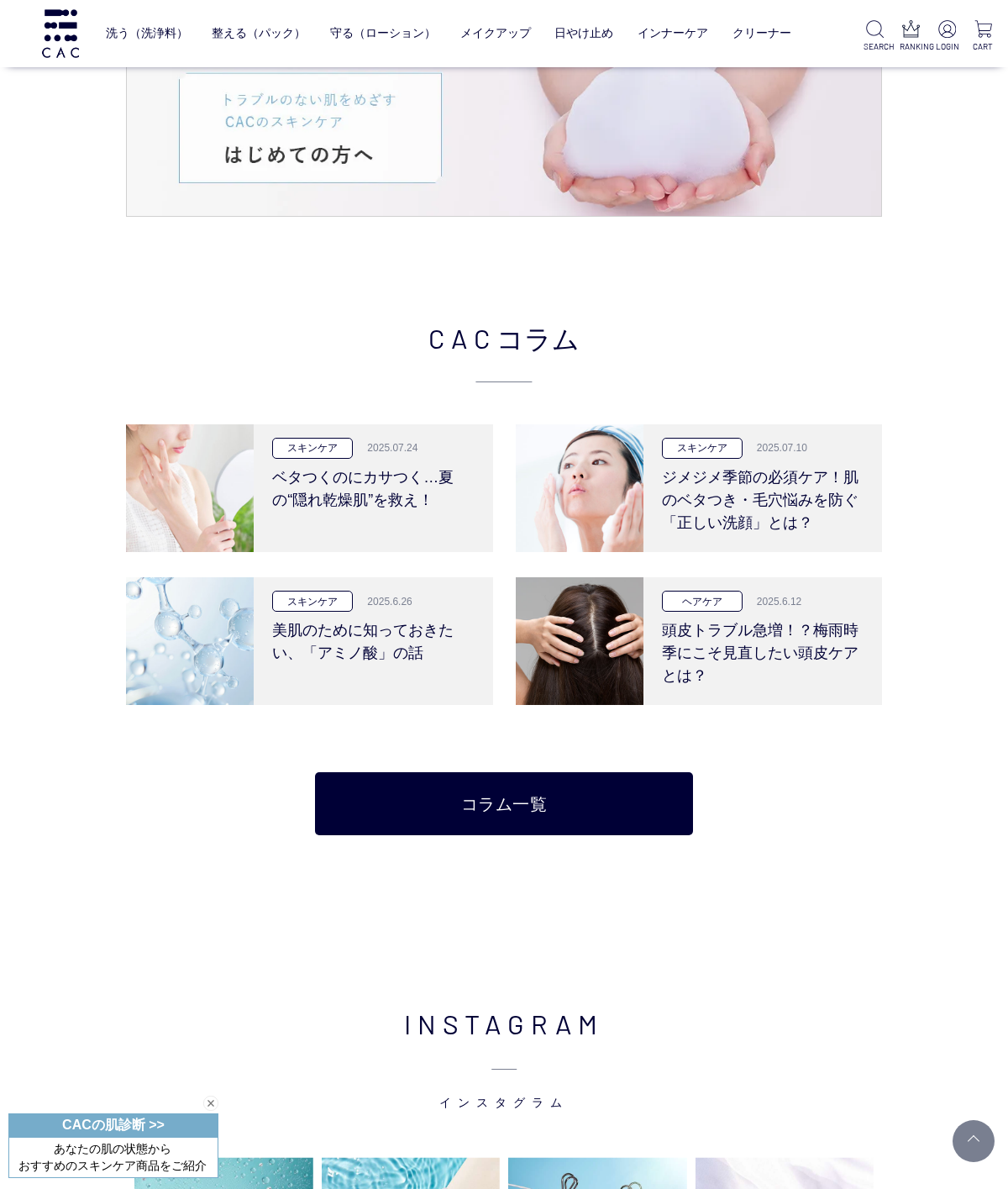 click on "頭皮トラブル急増！？梅雨時季にこそ見直したい頭皮ケアとは？" at bounding box center (763, 650) 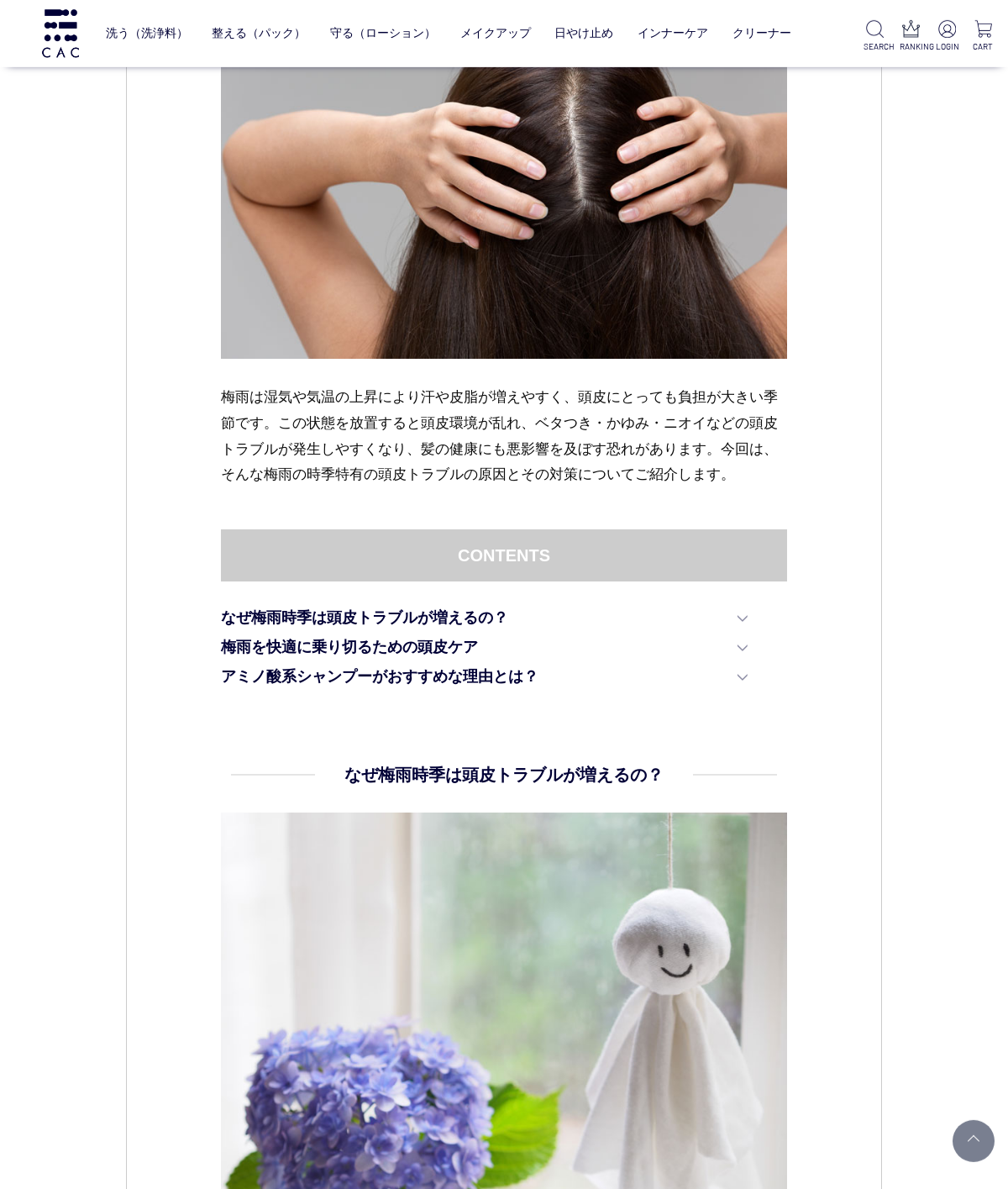 scroll, scrollTop: 0, scrollLeft: 0, axis: both 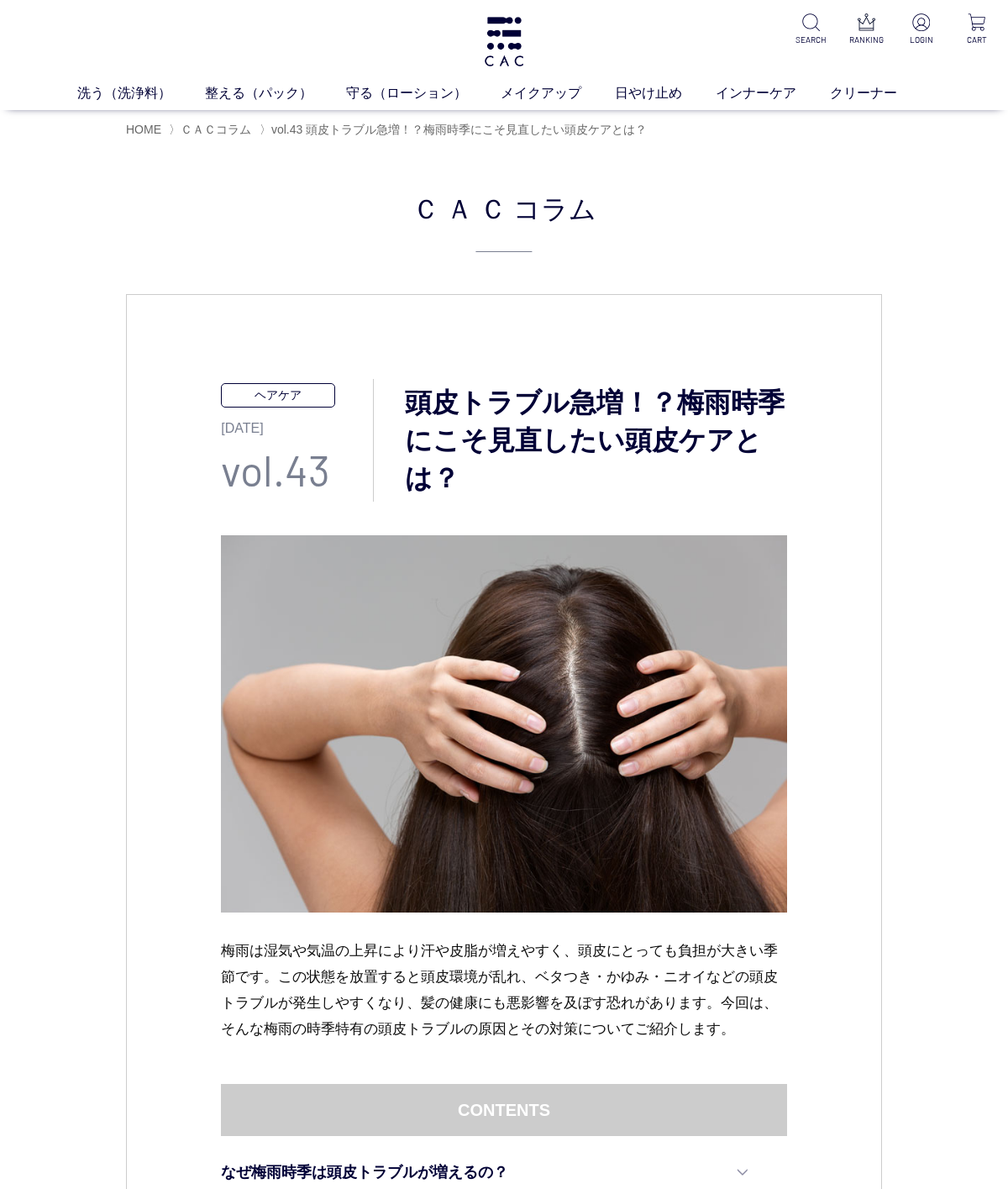 click on "洗う（洗浄料）
液体洗浄料
パウダー洗浄料
泡洗顔料
グッズ
整える（パック）
フェイスパック
ヘアパック
守る（ローション）
保湿化粧水
柔軟化粧水
美容液
ジェル
メイクアップ
ベース
アイ
フェイスカラー
リップ
日やけ止め
インナーケア
クリーナー
SEARCH
RANKING
LOGIN
CART" at bounding box center (504, 55) 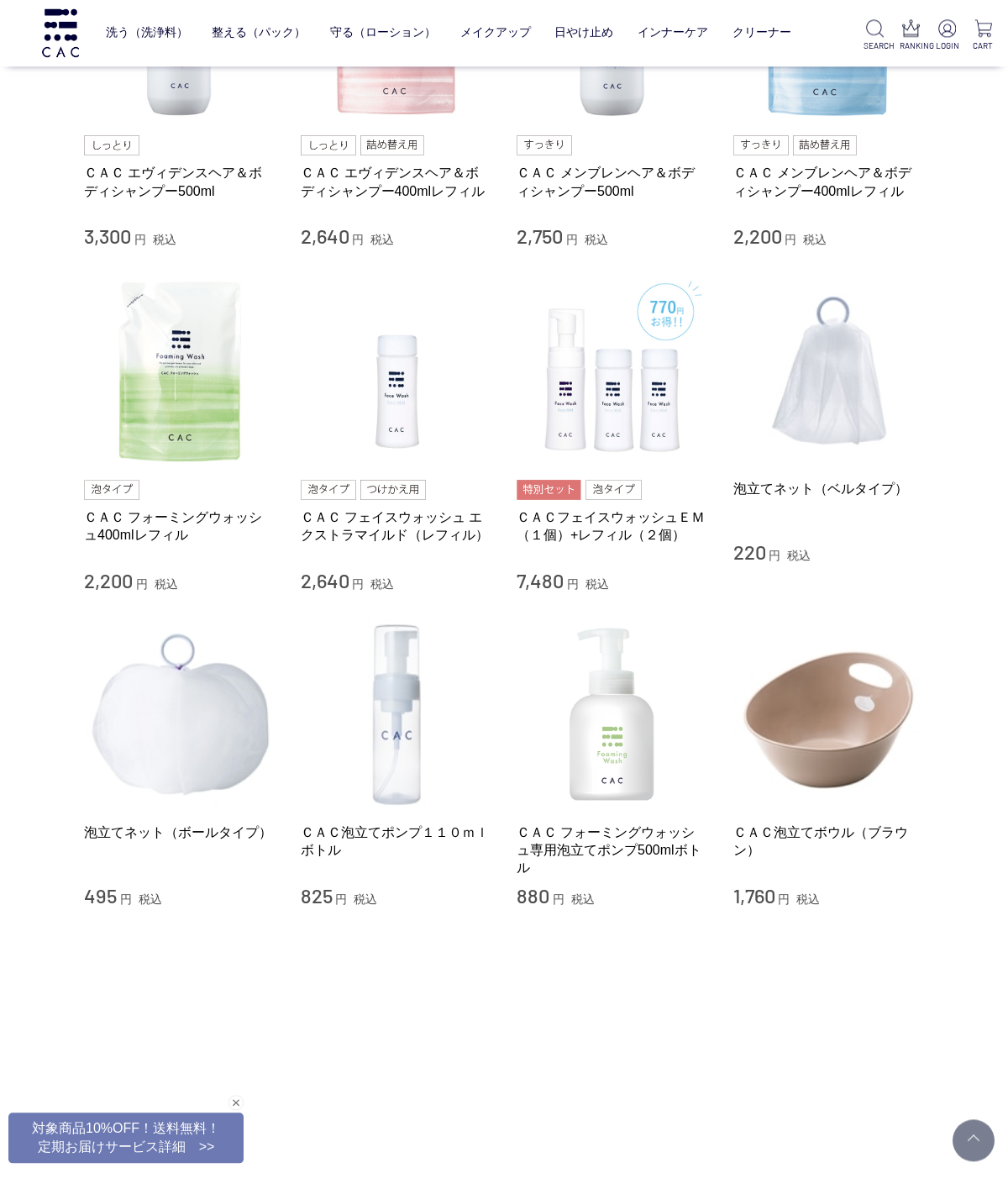 scroll, scrollTop: 854, scrollLeft: 0, axis: vertical 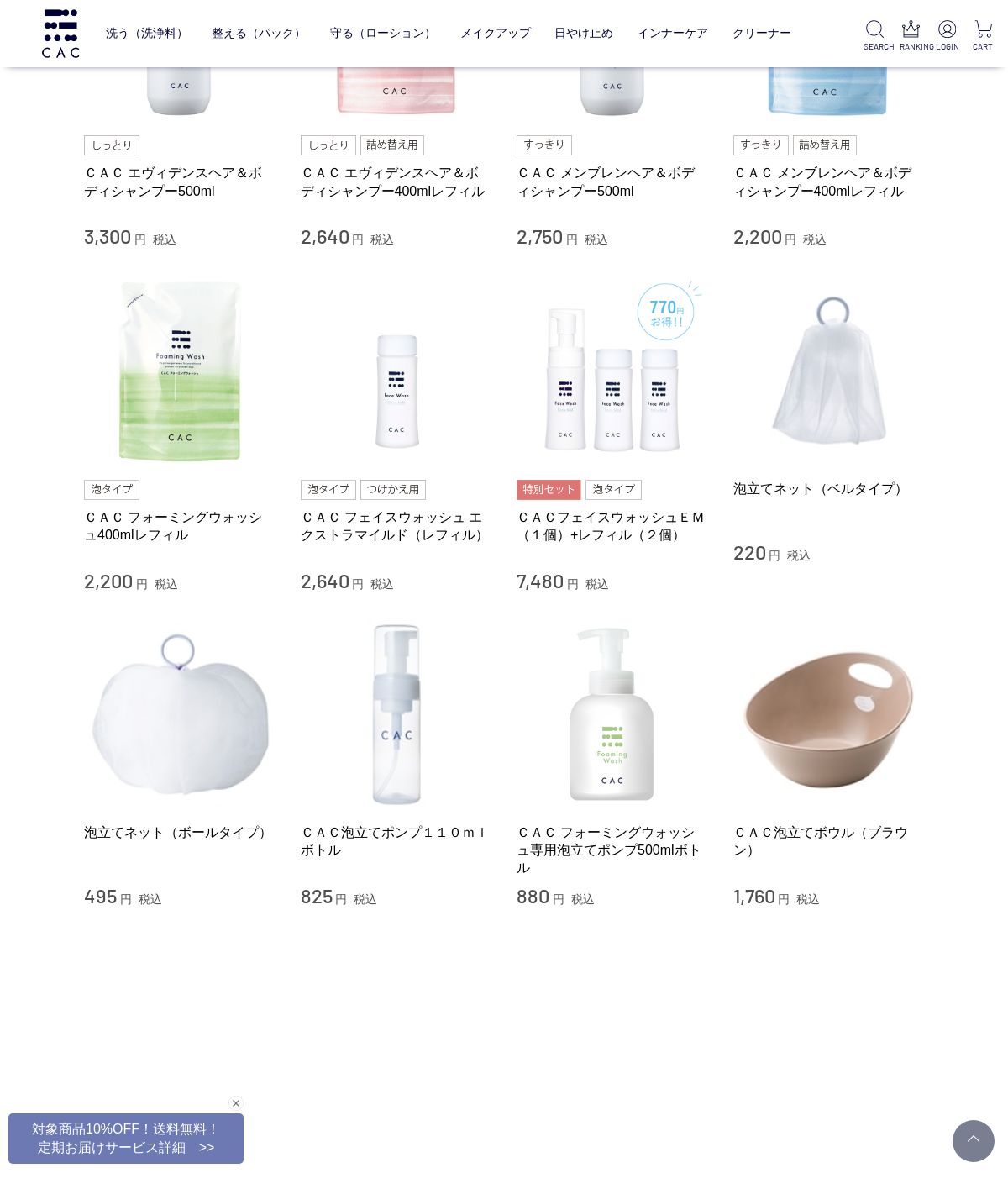 click at bounding box center (829, 714) 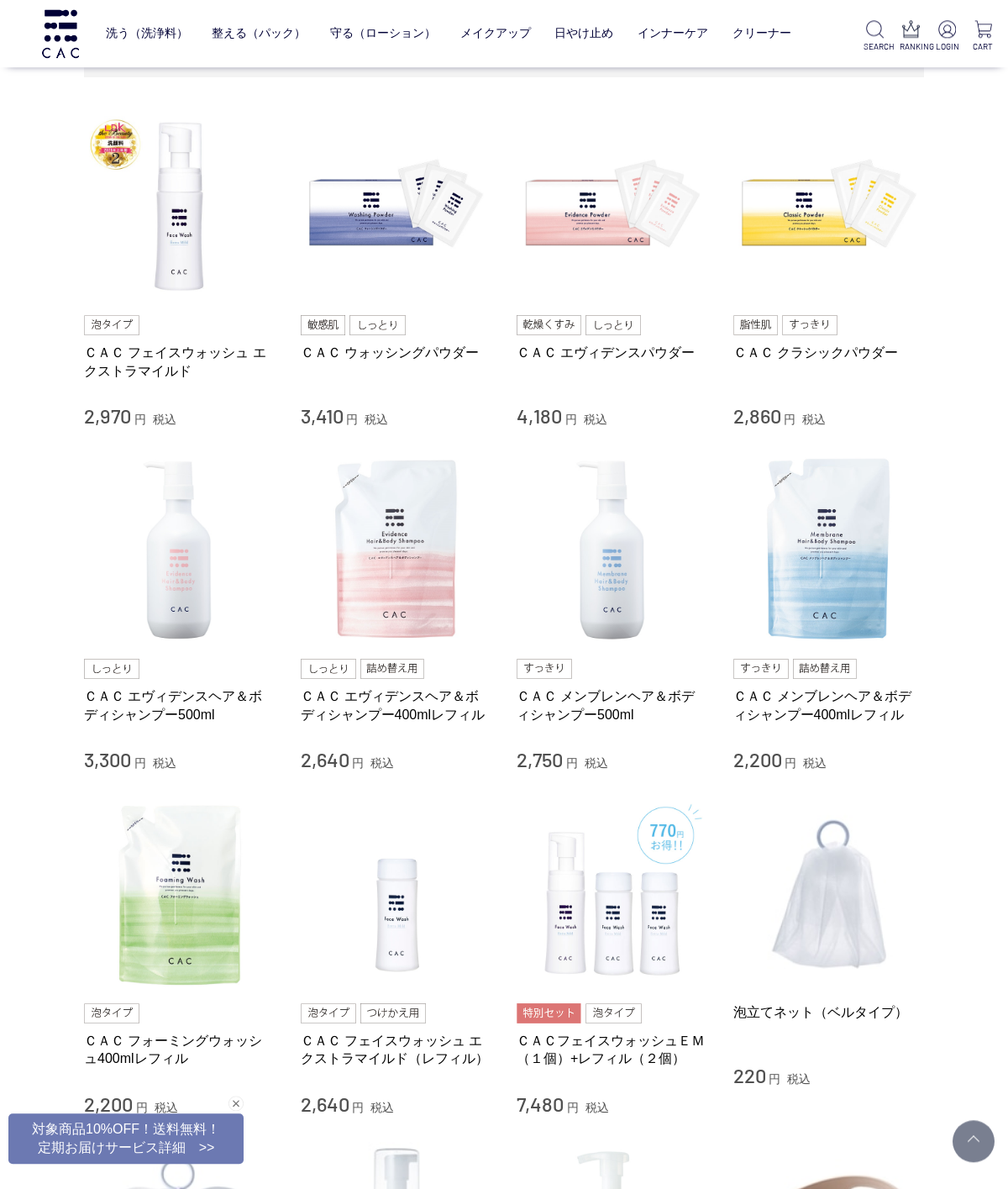 scroll, scrollTop: 330, scrollLeft: 0, axis: vertical 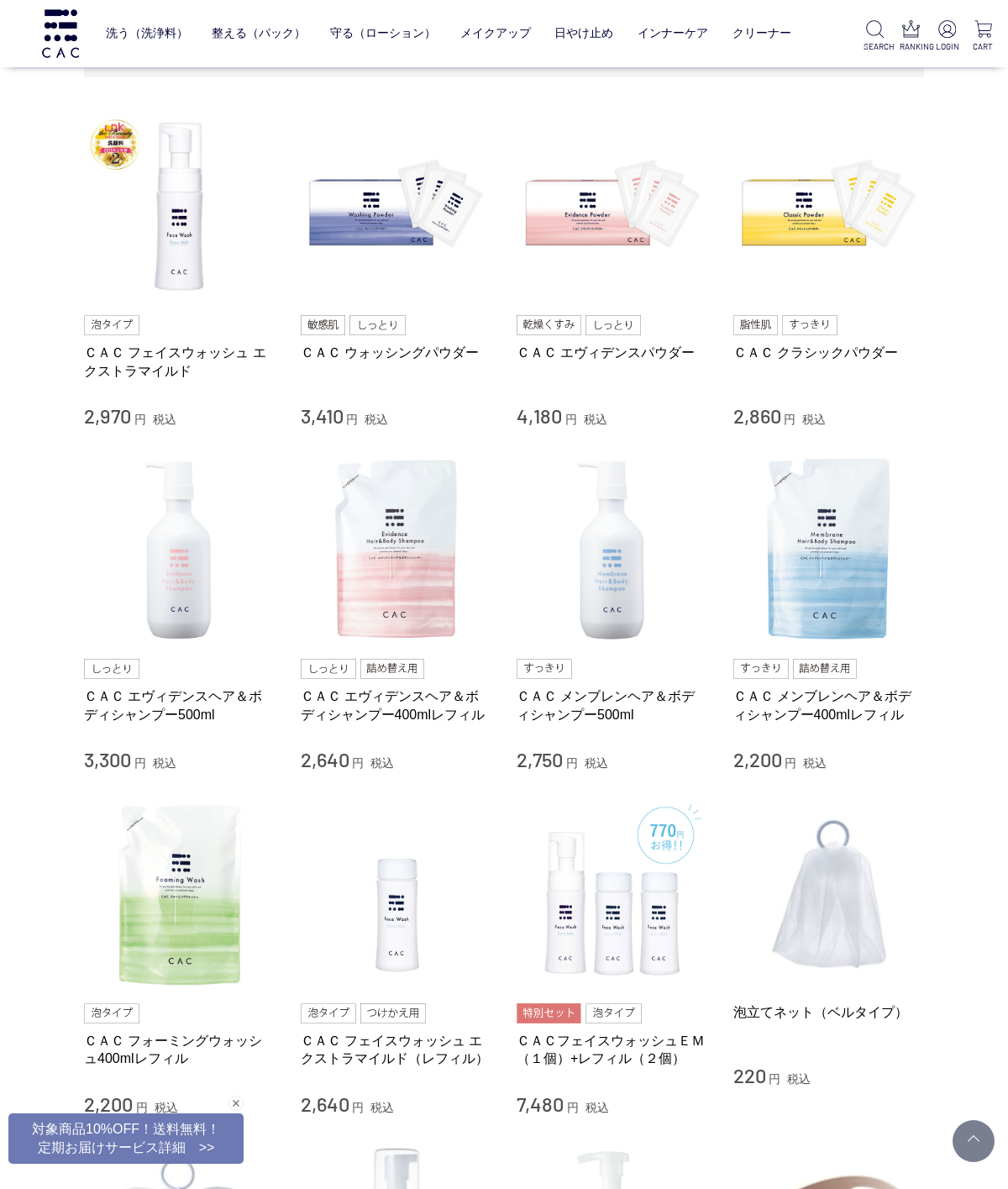 click at bounding box center [612, 550] 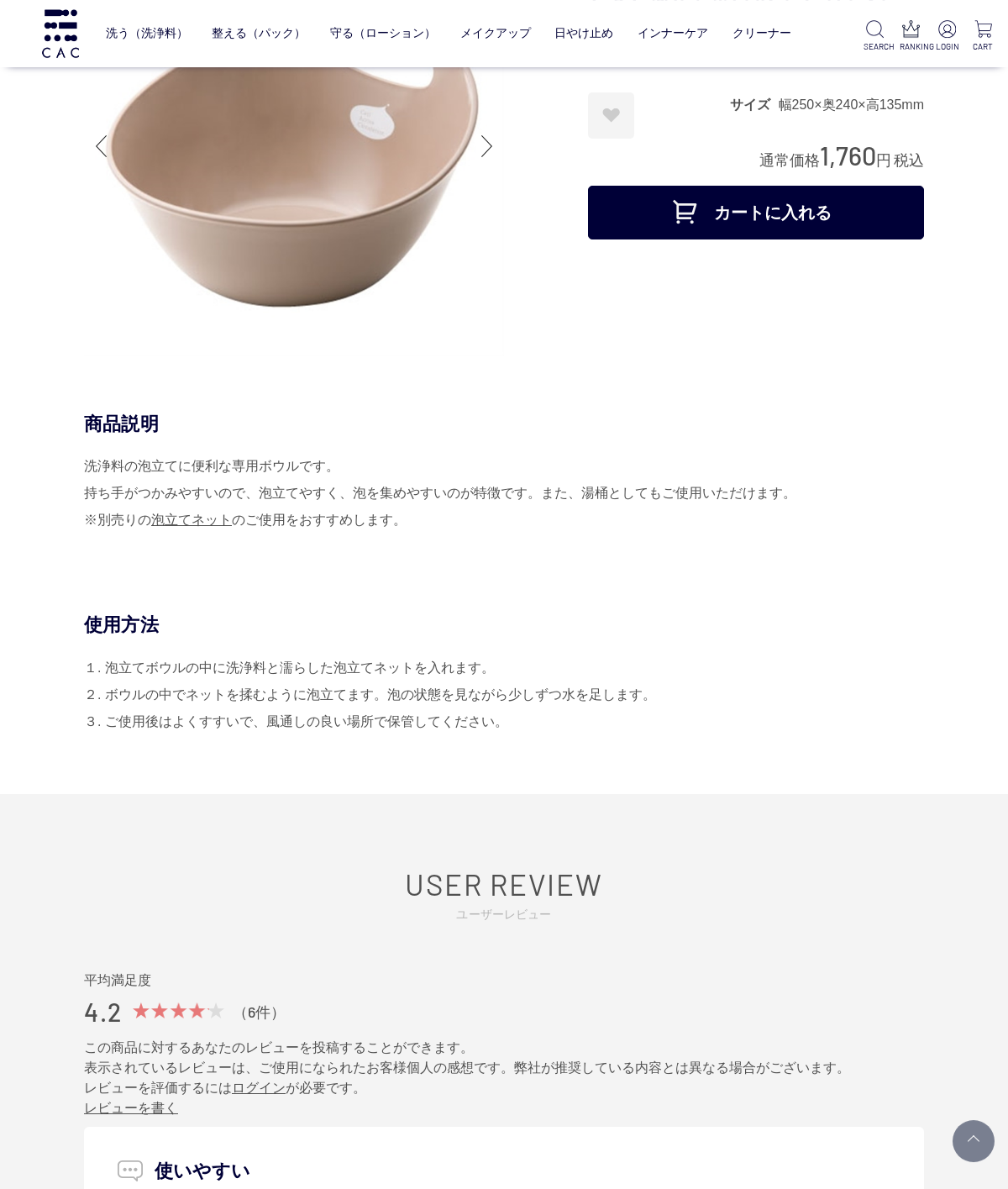 scroll, scrollTop: 0, scrollLeft: 0, axis: both 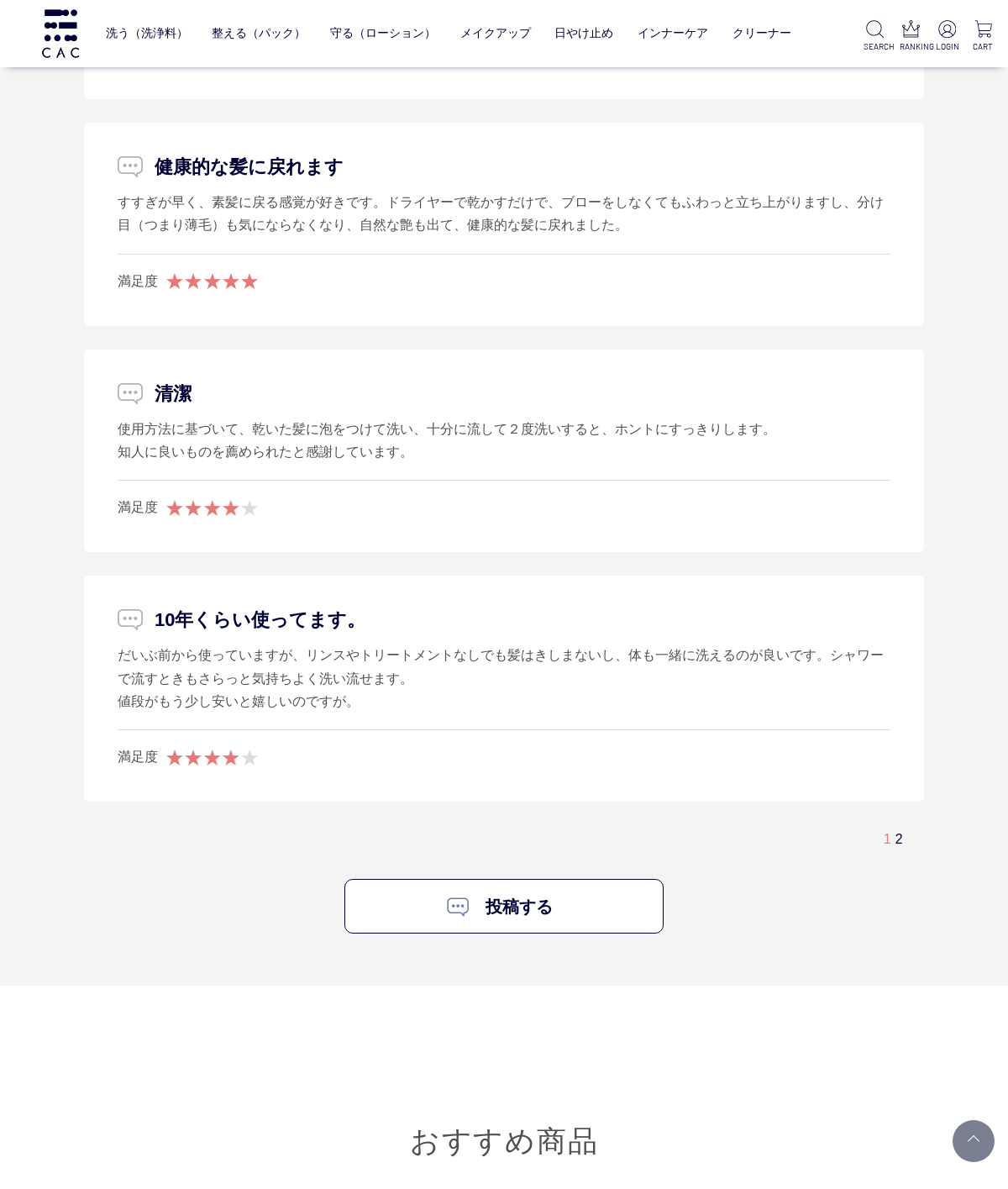 click on "2" at bounding box center [899, 839] 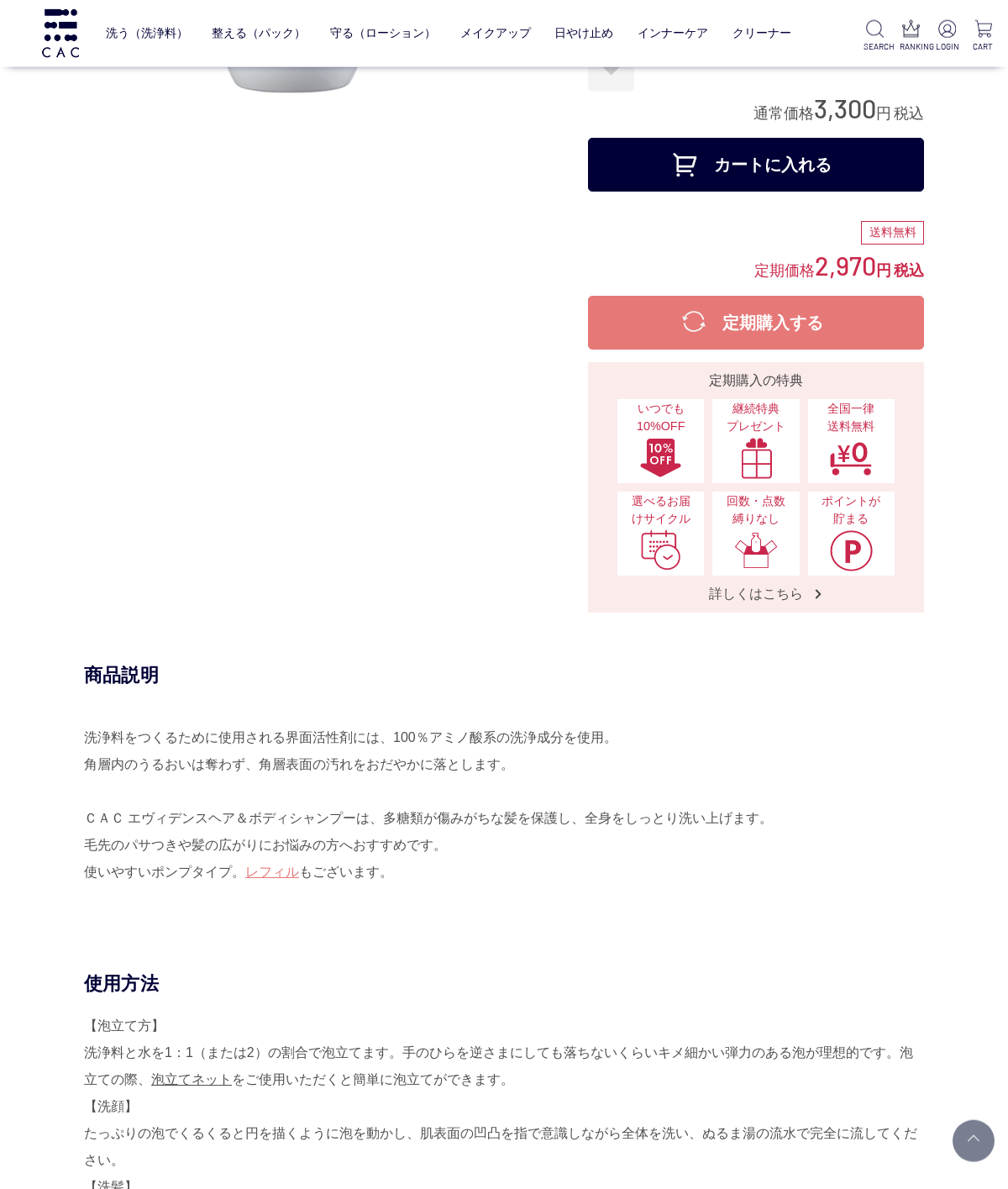 scroll, scrollTop: 0, scrollLeft: 0, axis: both 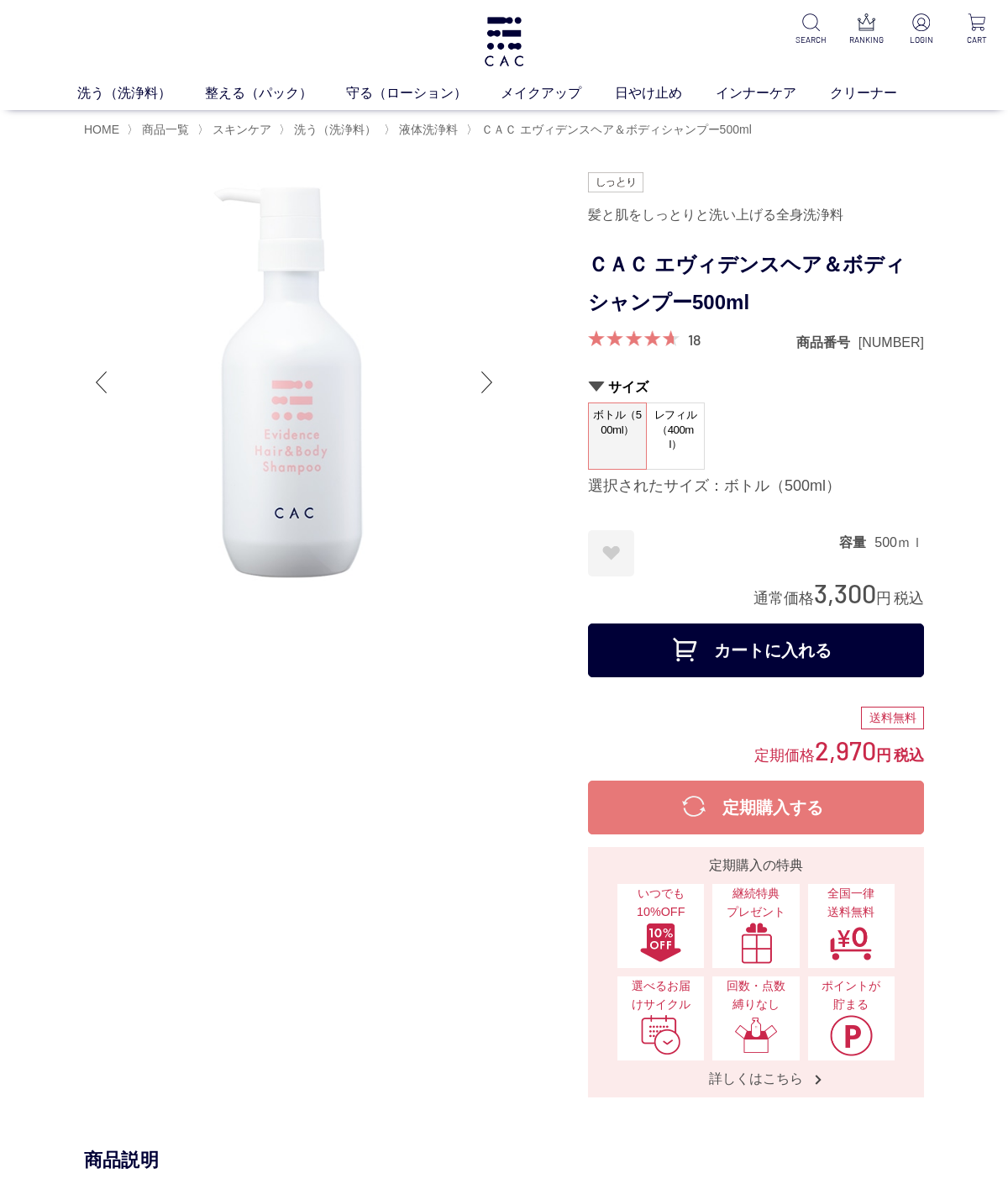 click on "カートに入れる" at bounding box center (756, 650) 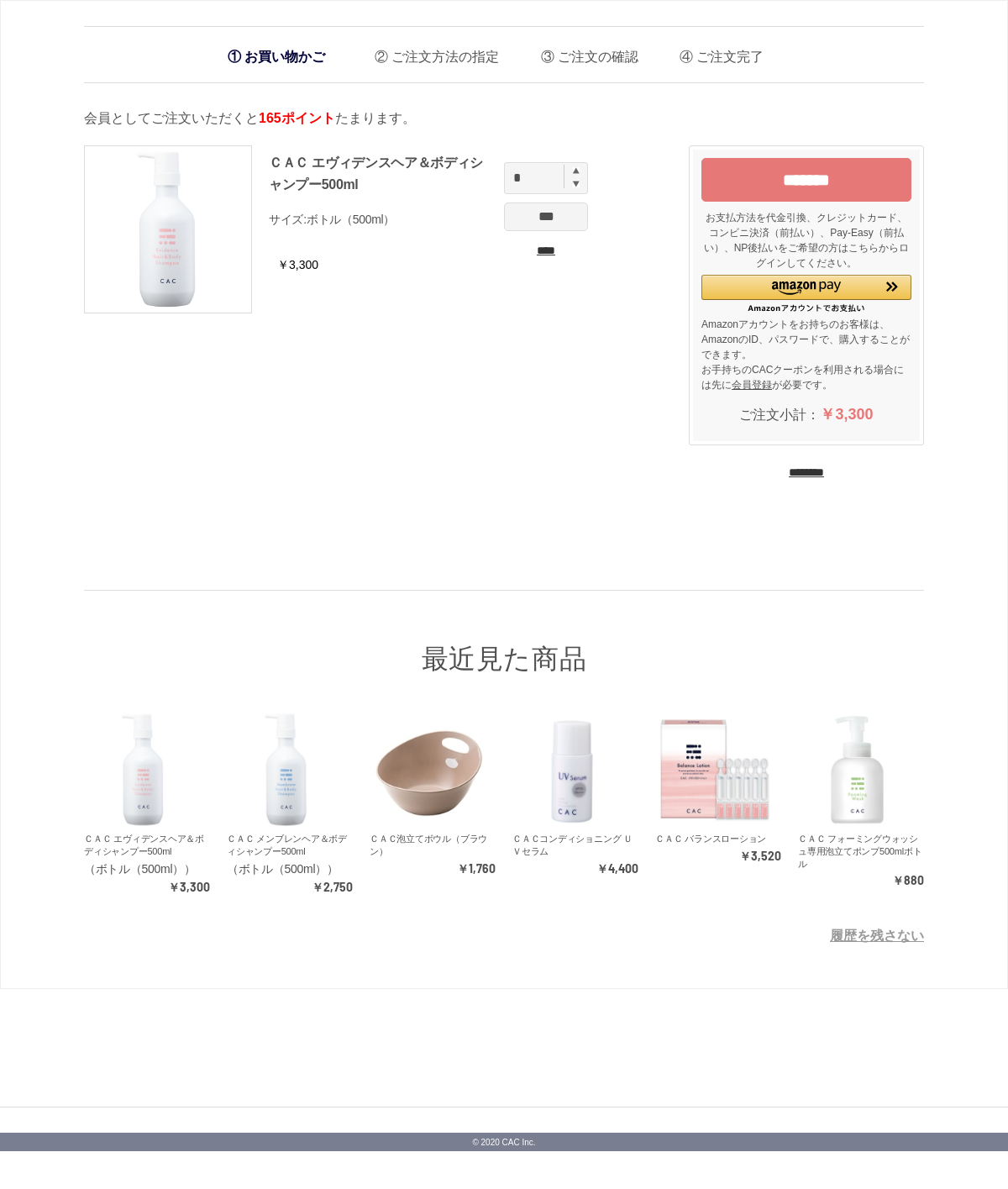 scroll, scrollTop: 56, scrollLeft: 0, axis: vertical 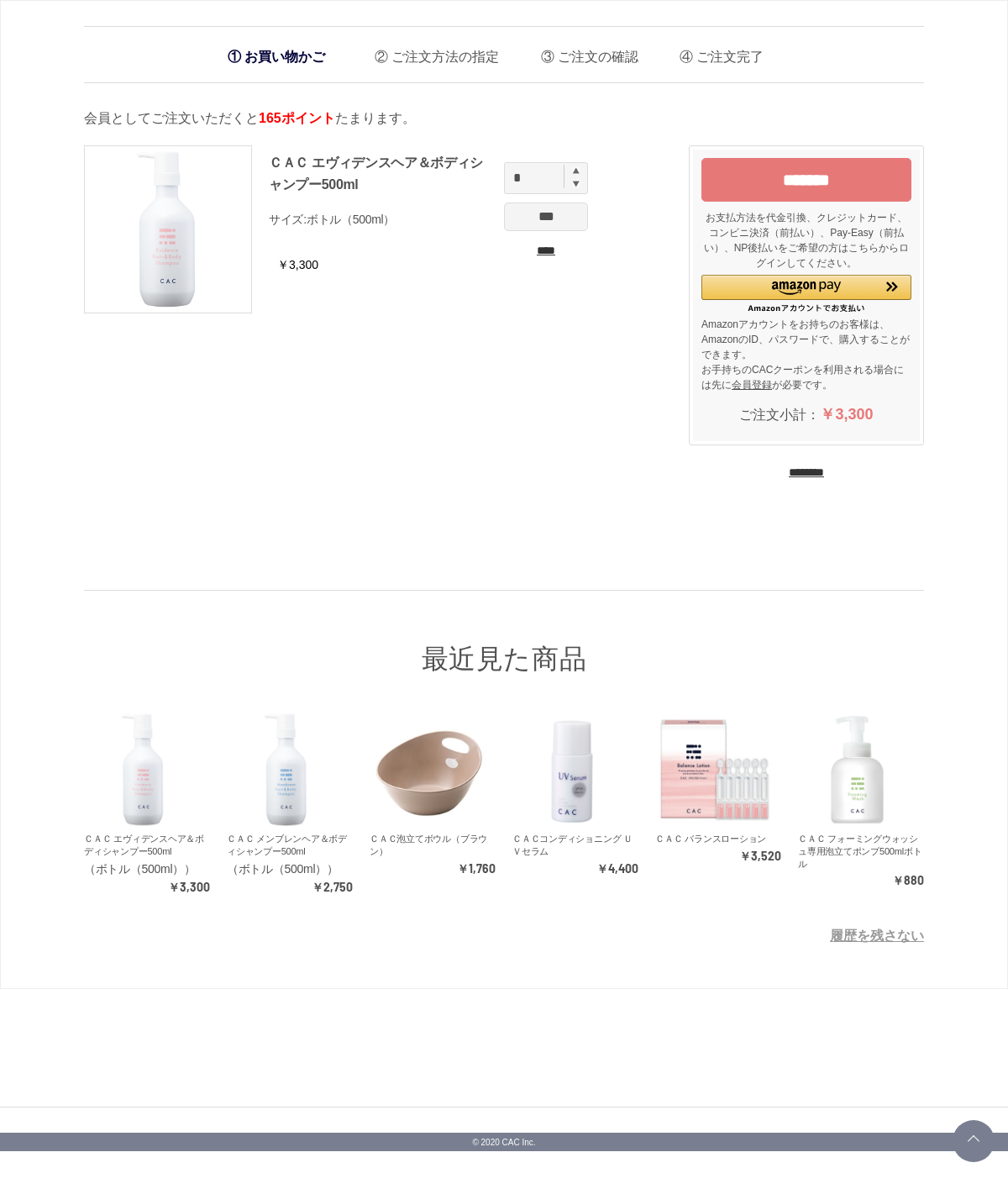 click on "********" at bounding box center (806, 472) 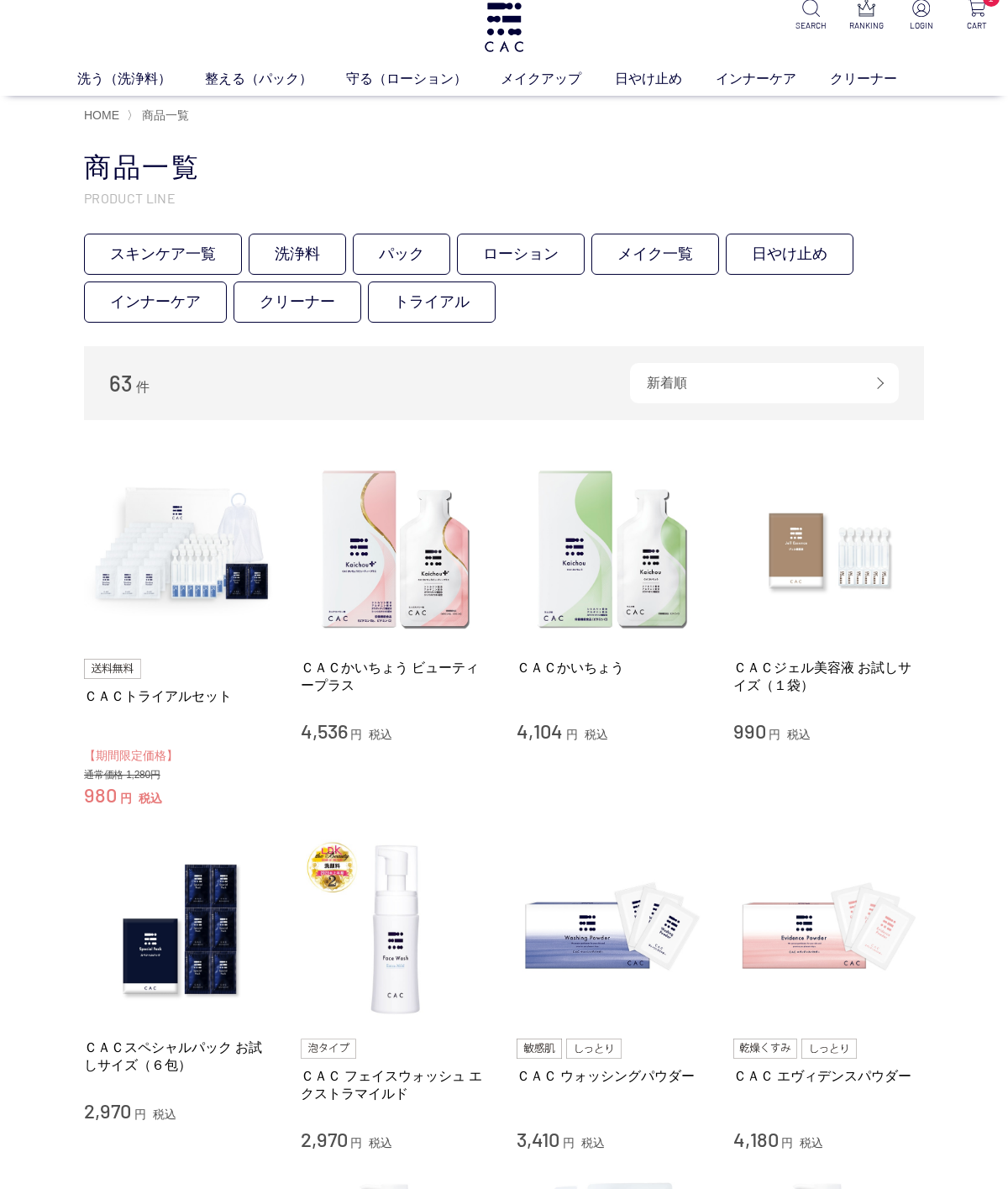 scroll, scrollTop: 0, scrollLeft: 0, axis: both 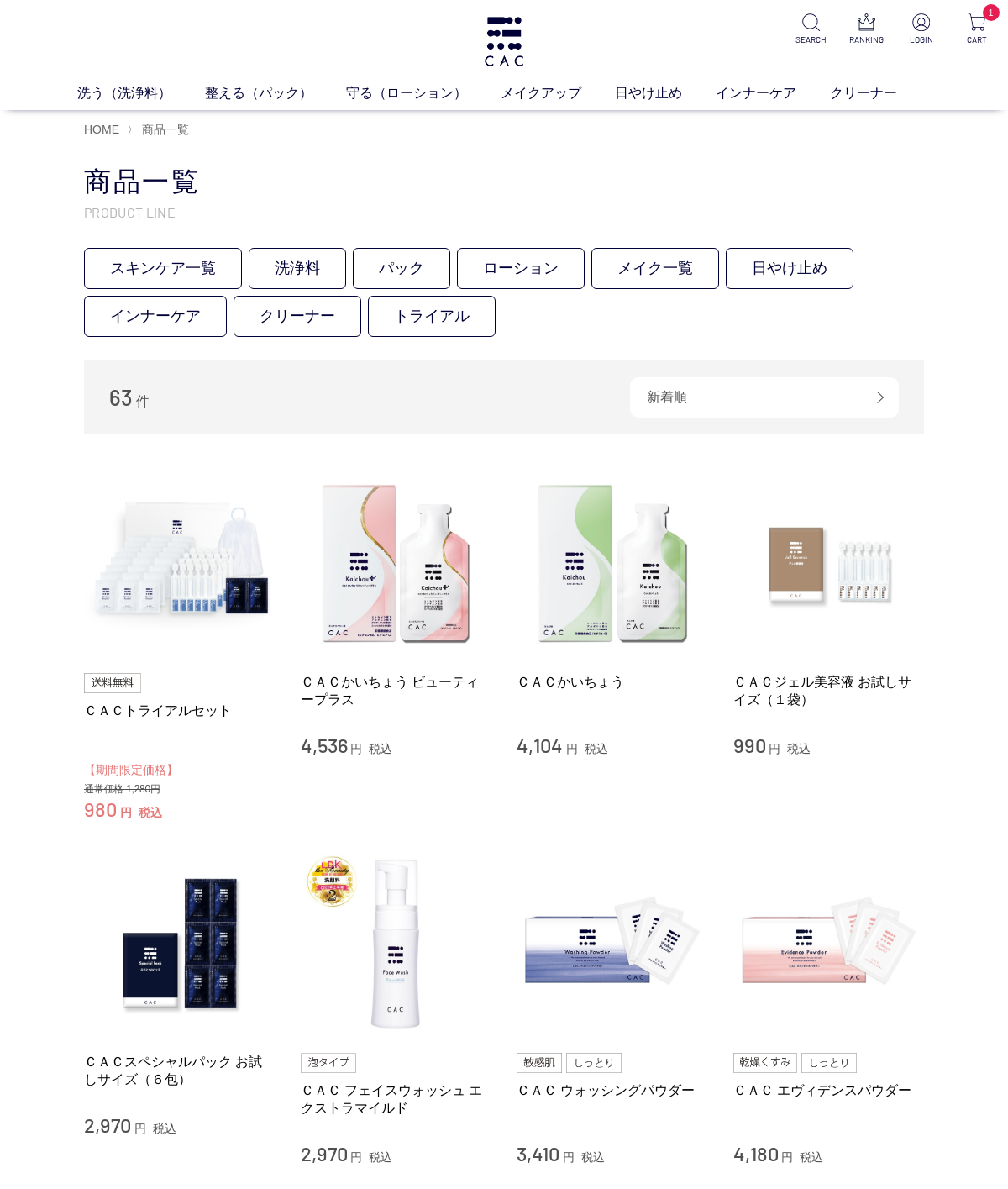 click on "洗う（洗浄料）" at bounding box center [141, 93] 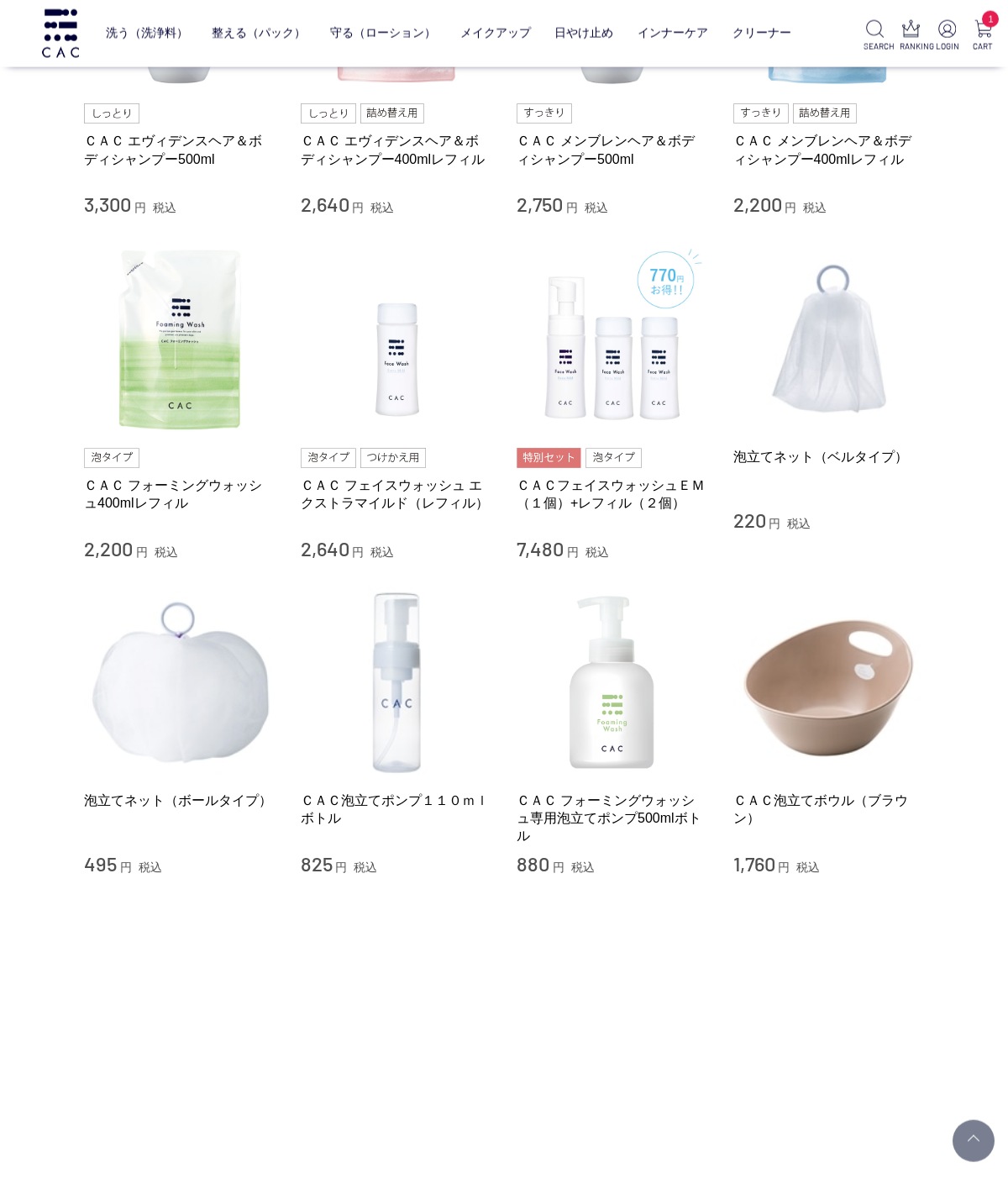 scroll, scrollTop: 886, scrollLeft: 0, axis: vertical 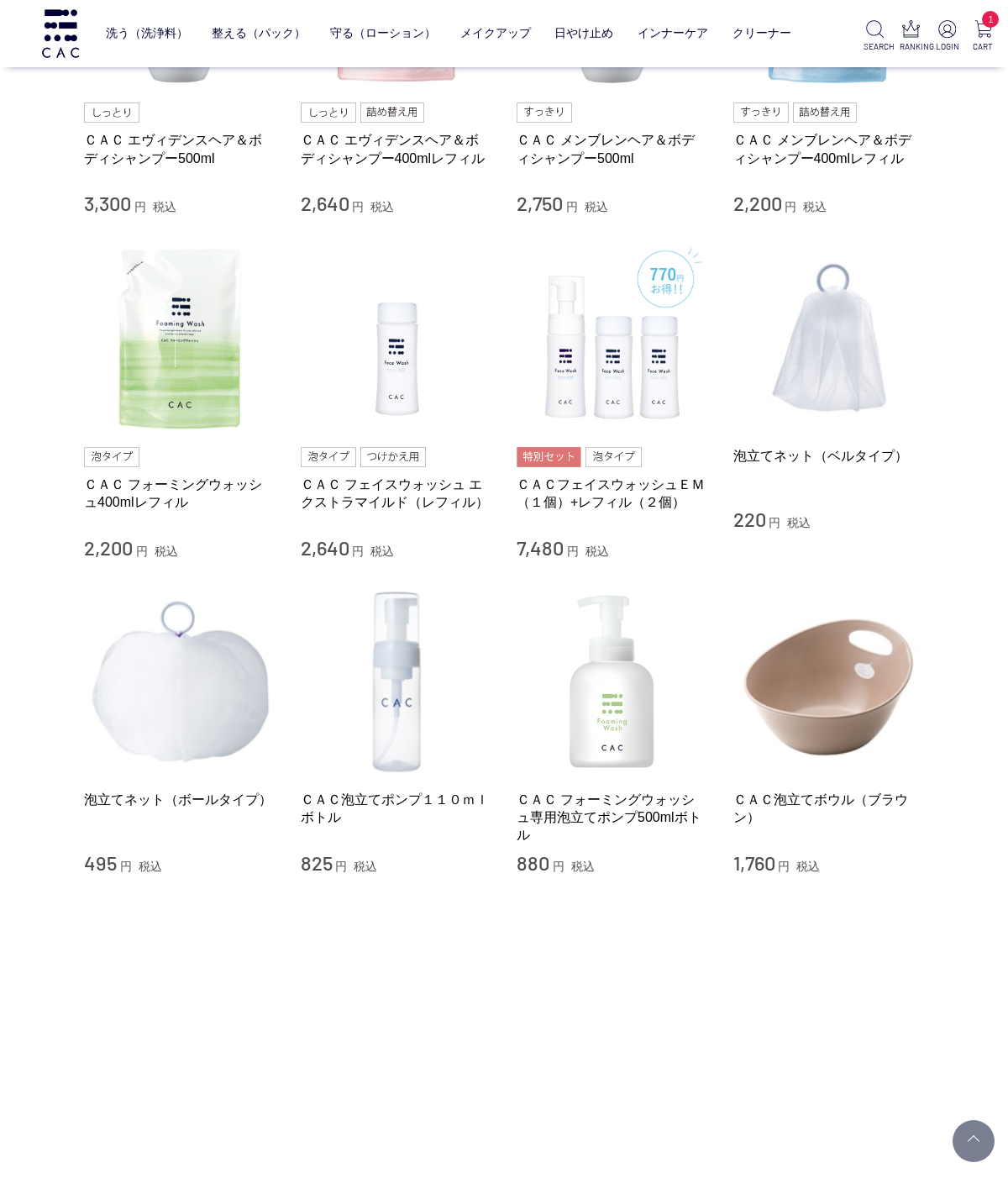 click at bounding box center [180, 681] 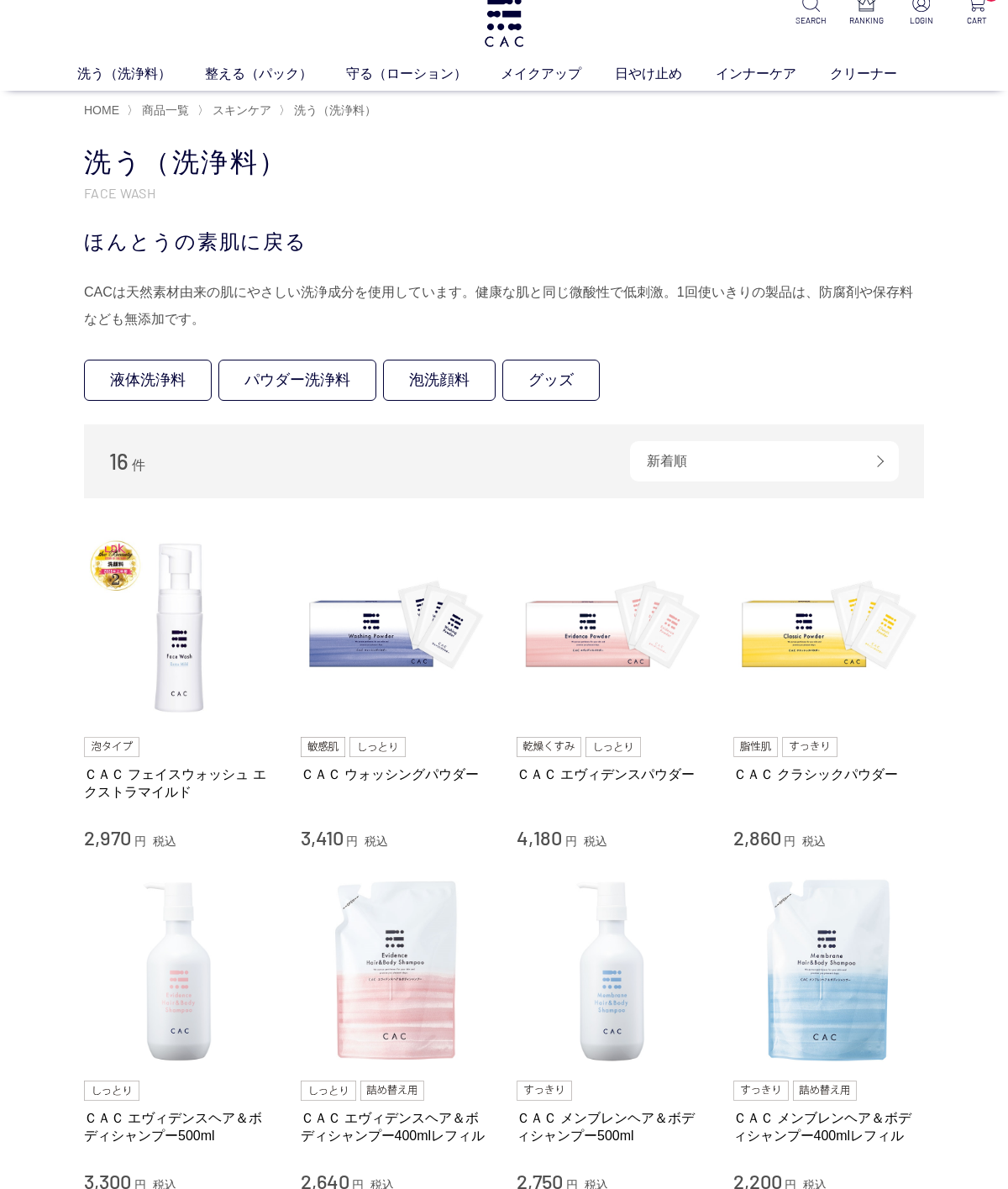 scroll, scrollTop: 0, scrollLeft: 0, axis: both 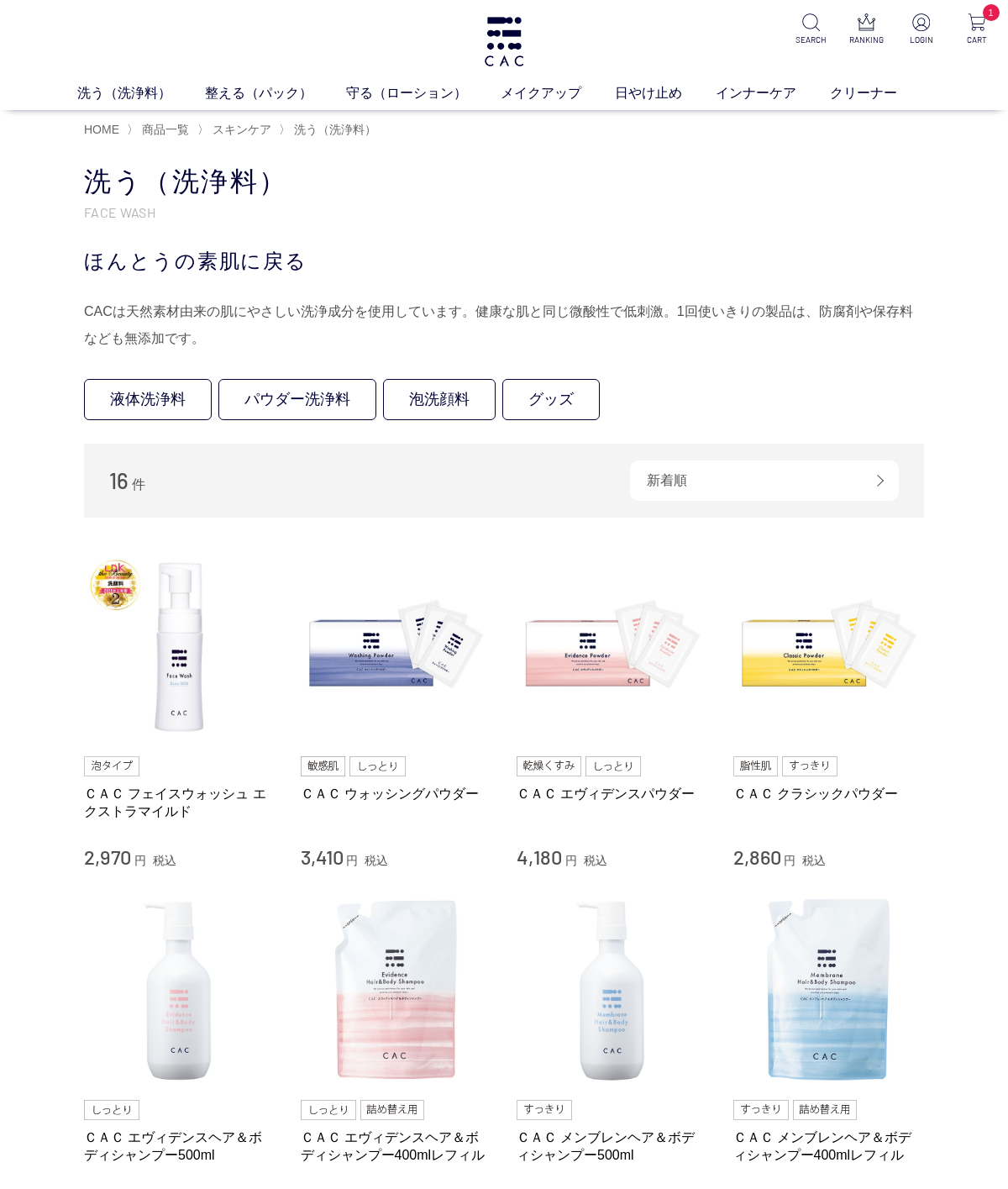 click on "メイクアップ" at bounding box center [558, 93] 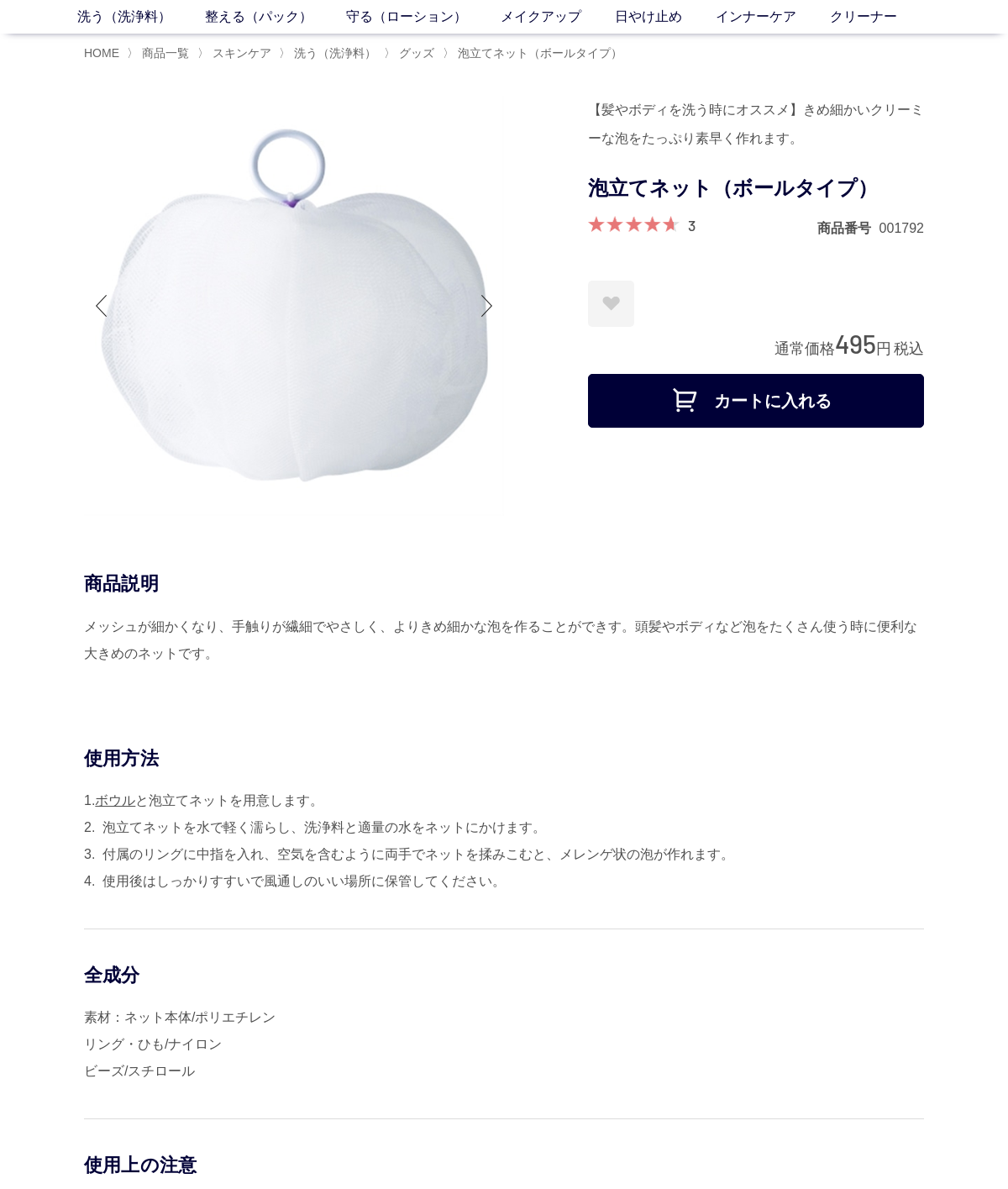 scroll, scrollTop: 0, scrollLeft: 0, axis: both 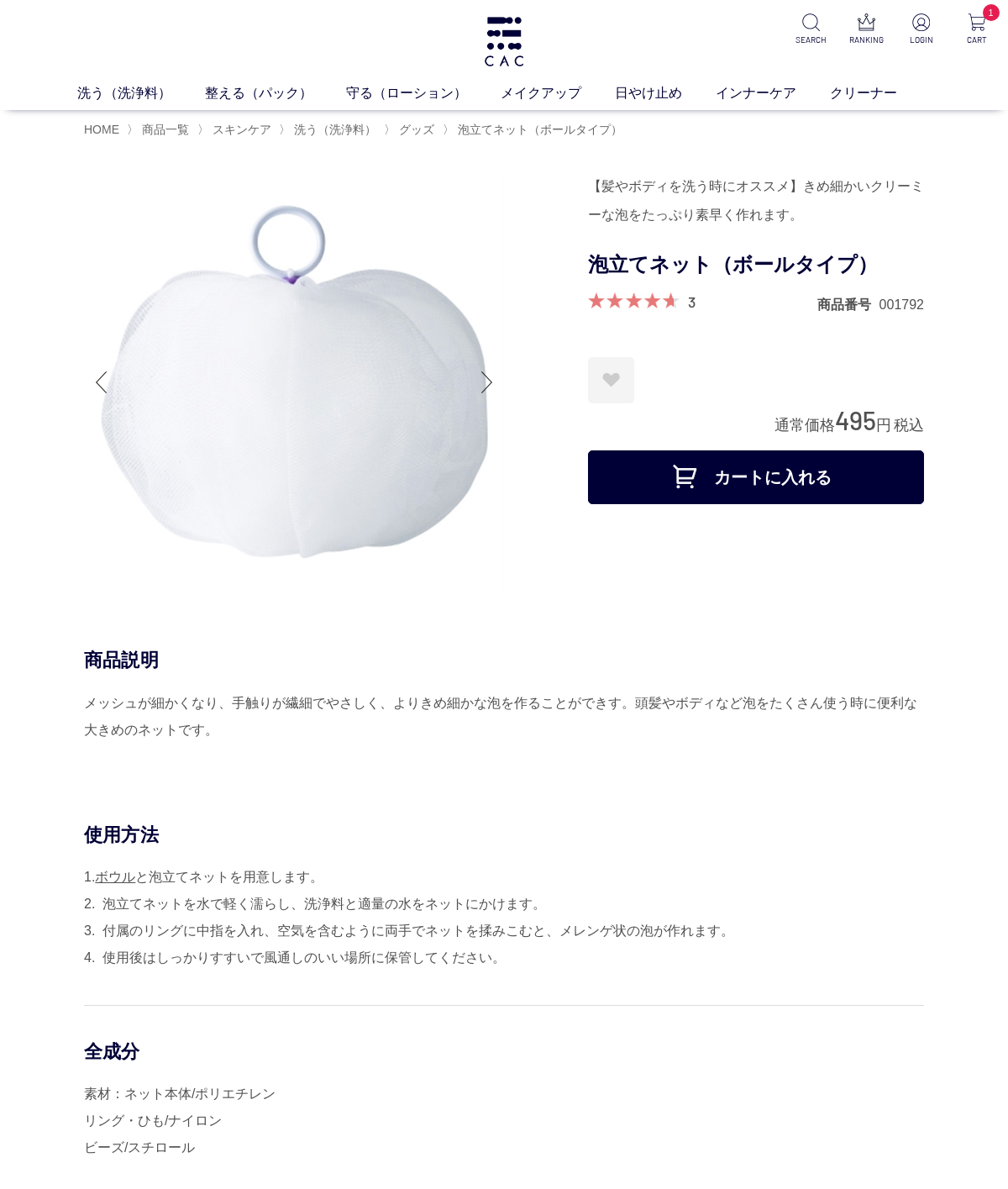 click at bounding box center (294, 382) 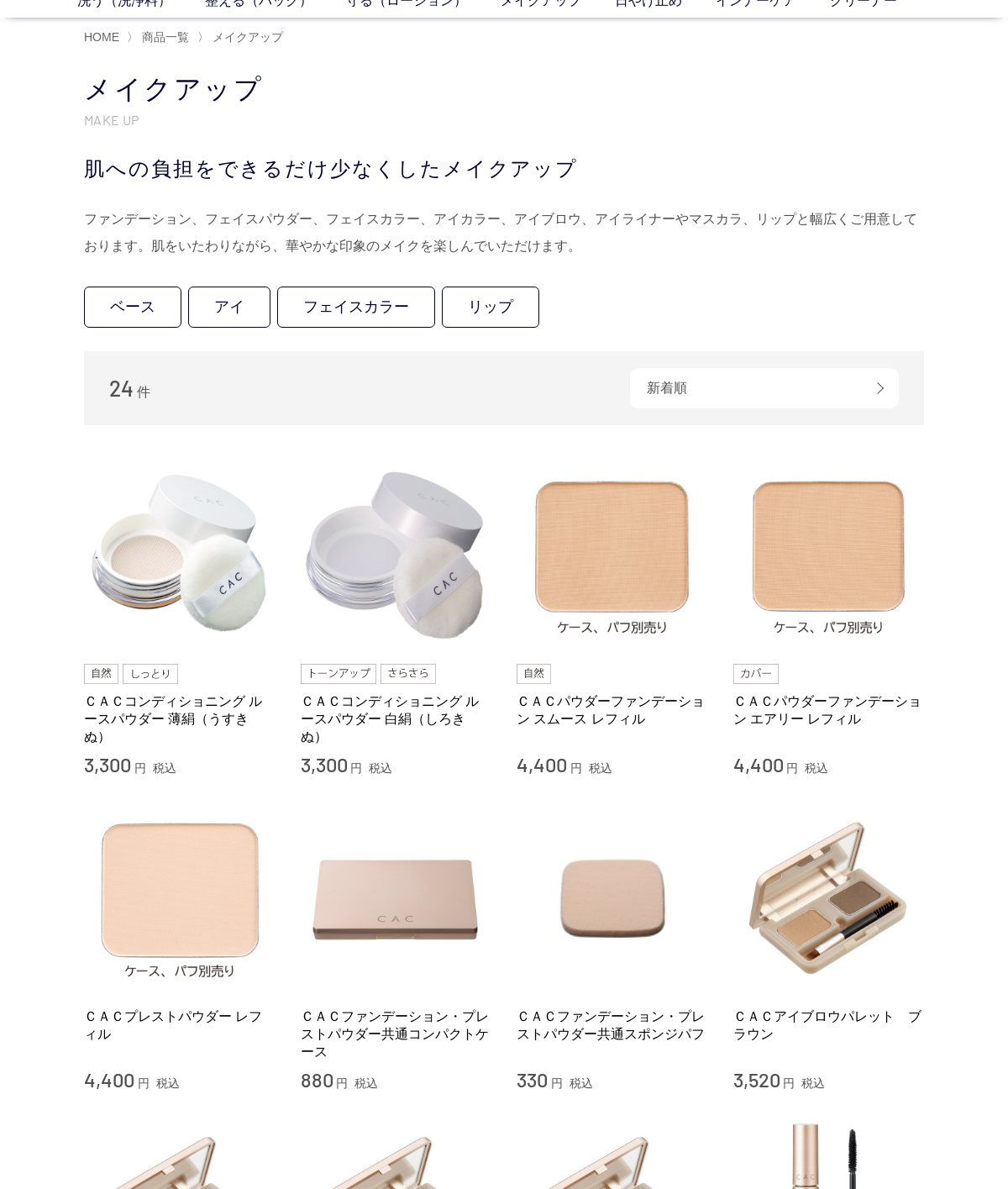 scroll, scrollTop: 0, scrollLeft: 0, axis: both 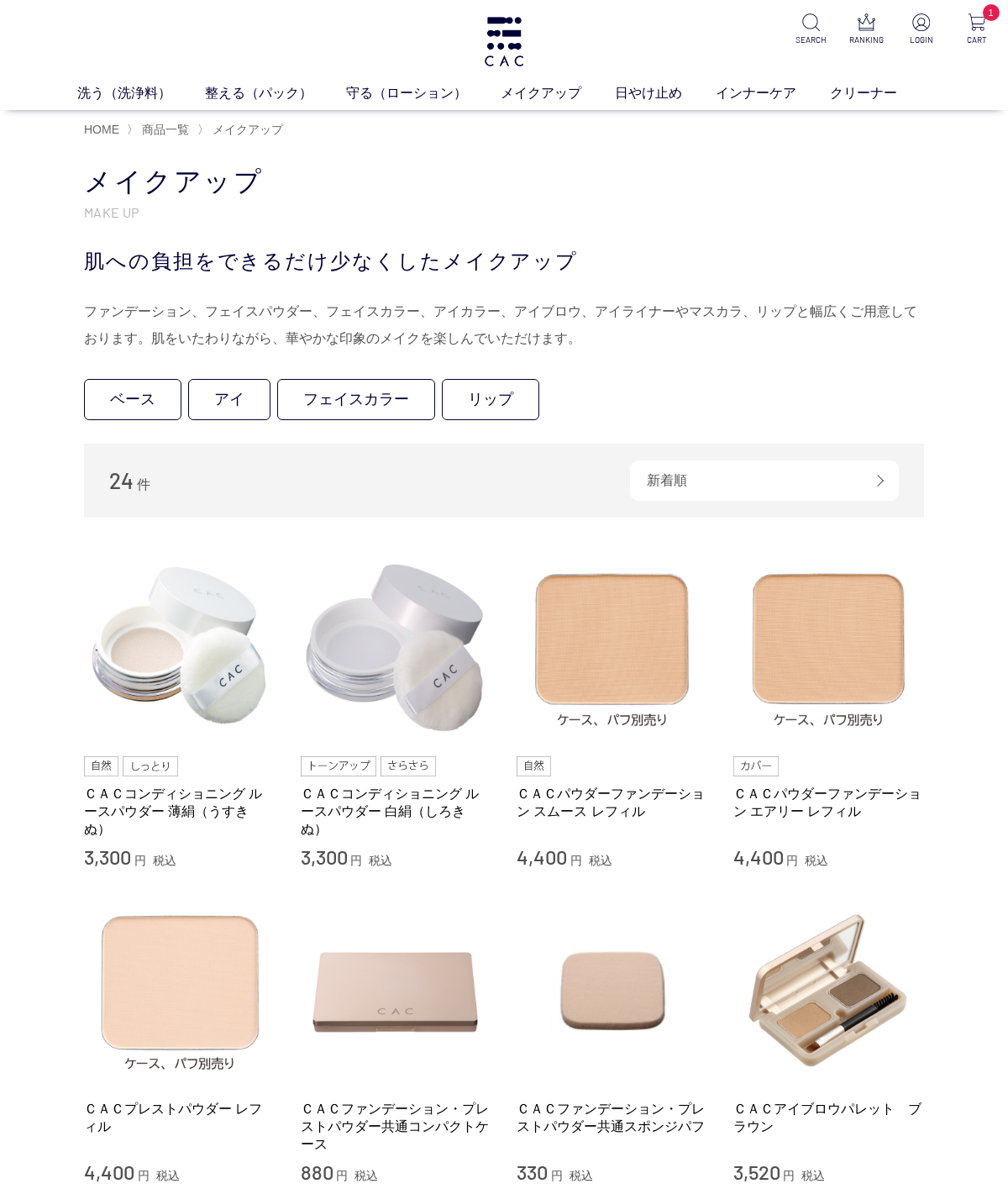 click at bounding box center (504, 41) 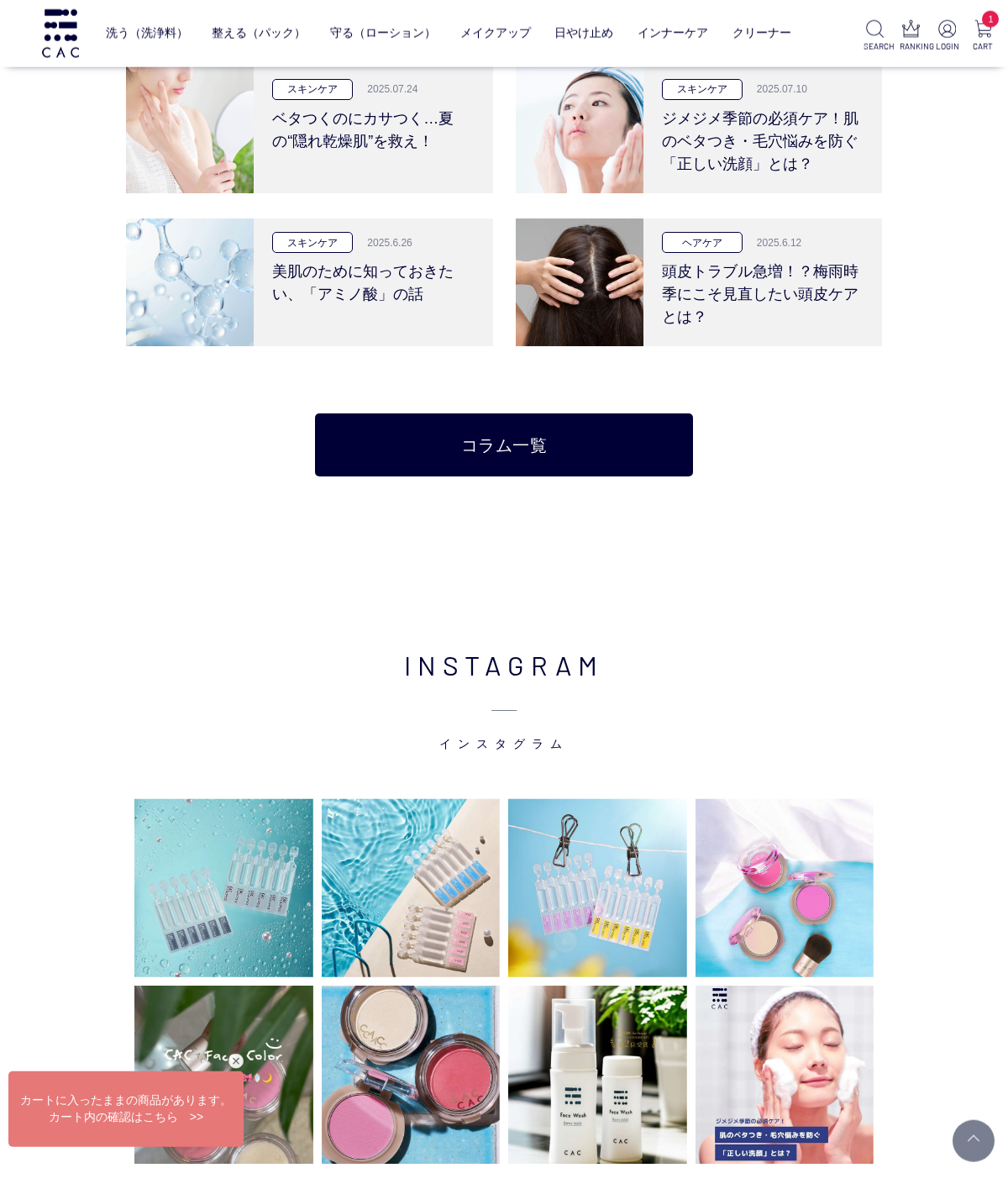 scroll, scrollTop: 2932, scrollLeft: 0, axis: vertical 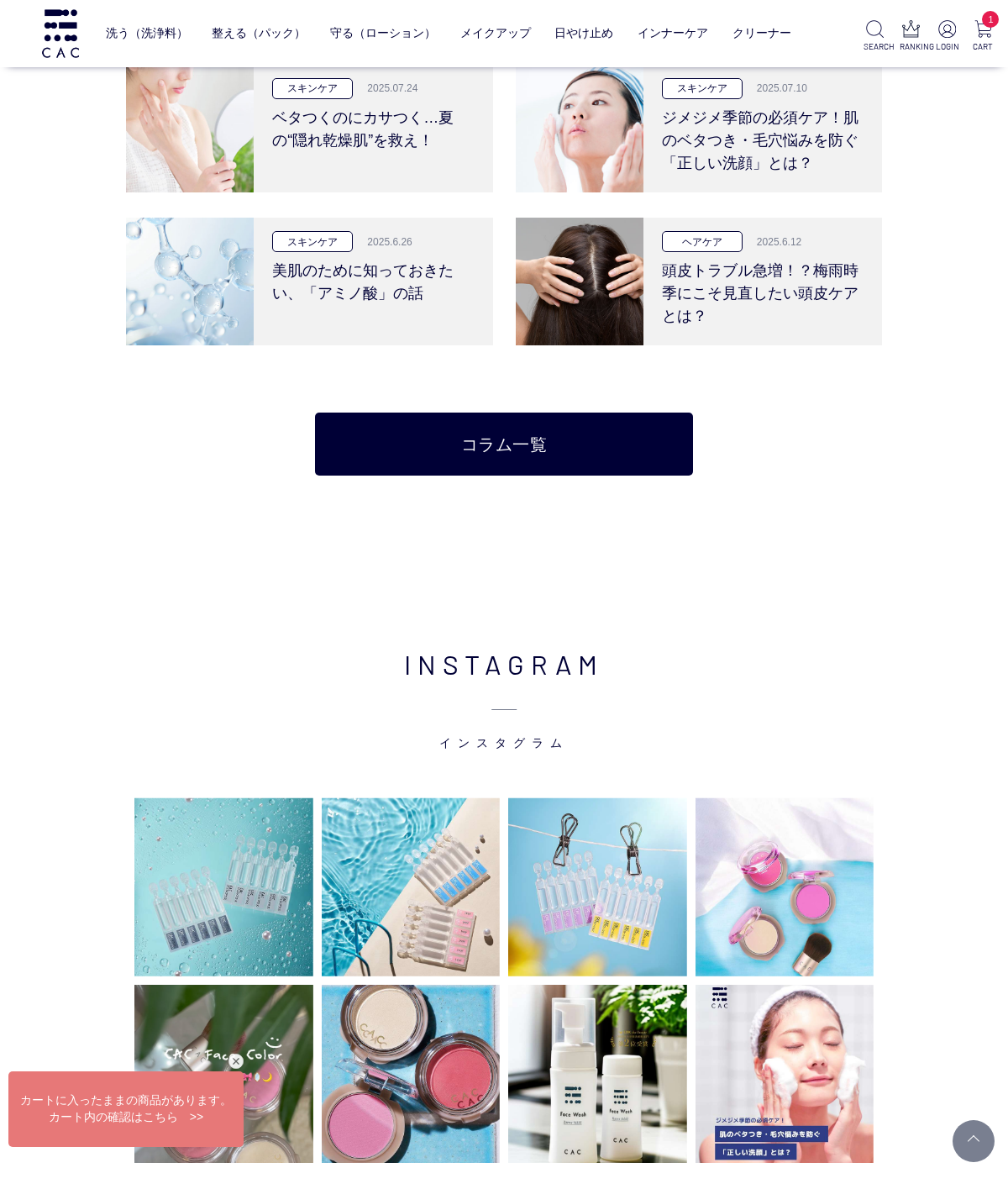 click on "ジメジメ季節の必須ケア！肌のベタつき・毛穴悩みを防ぐ「正しい洗顔」とは？" at bounding box center (763, 137) 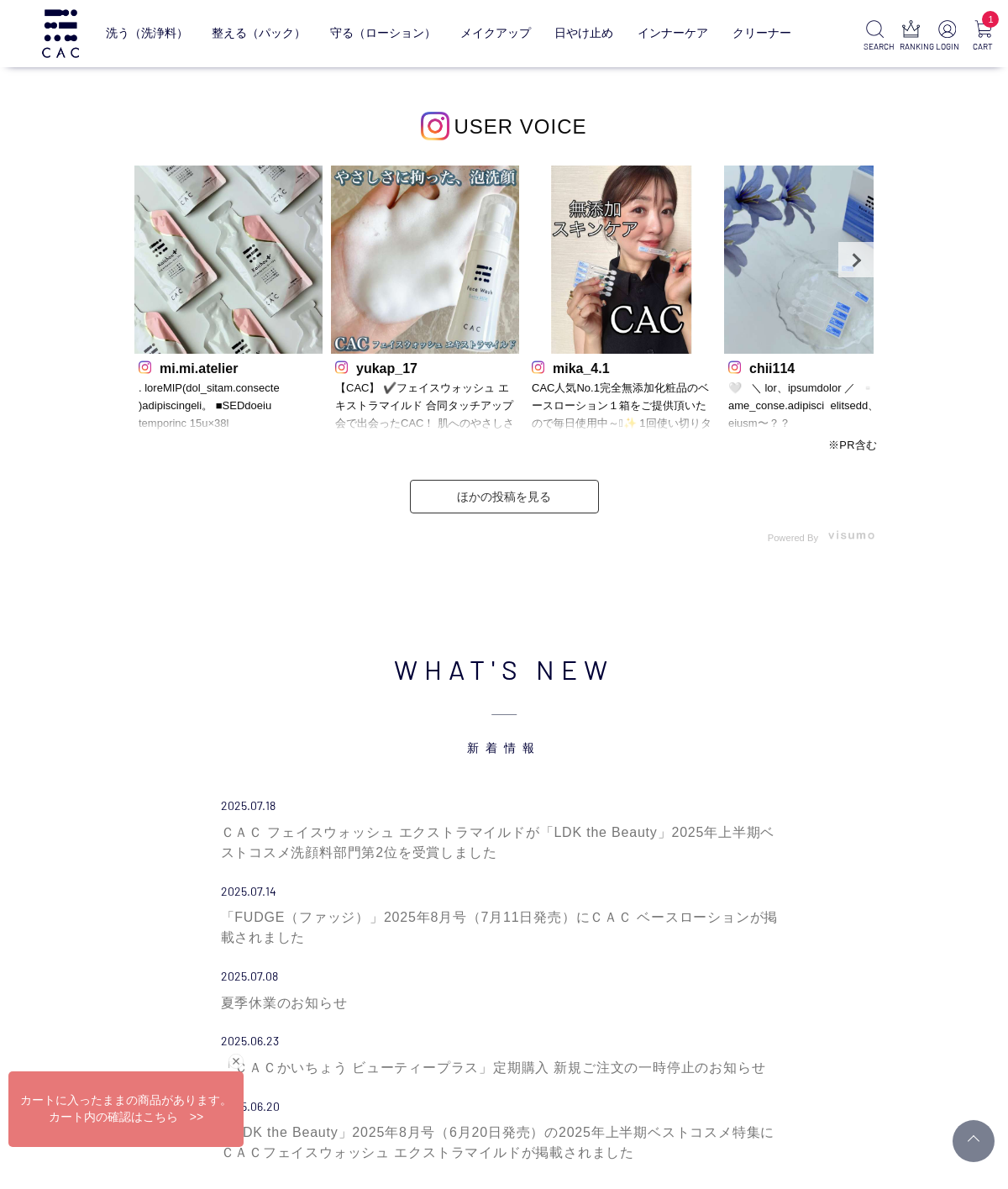 scroll, scrollTop: 4047, scrollLeft: 0, axis: vertical 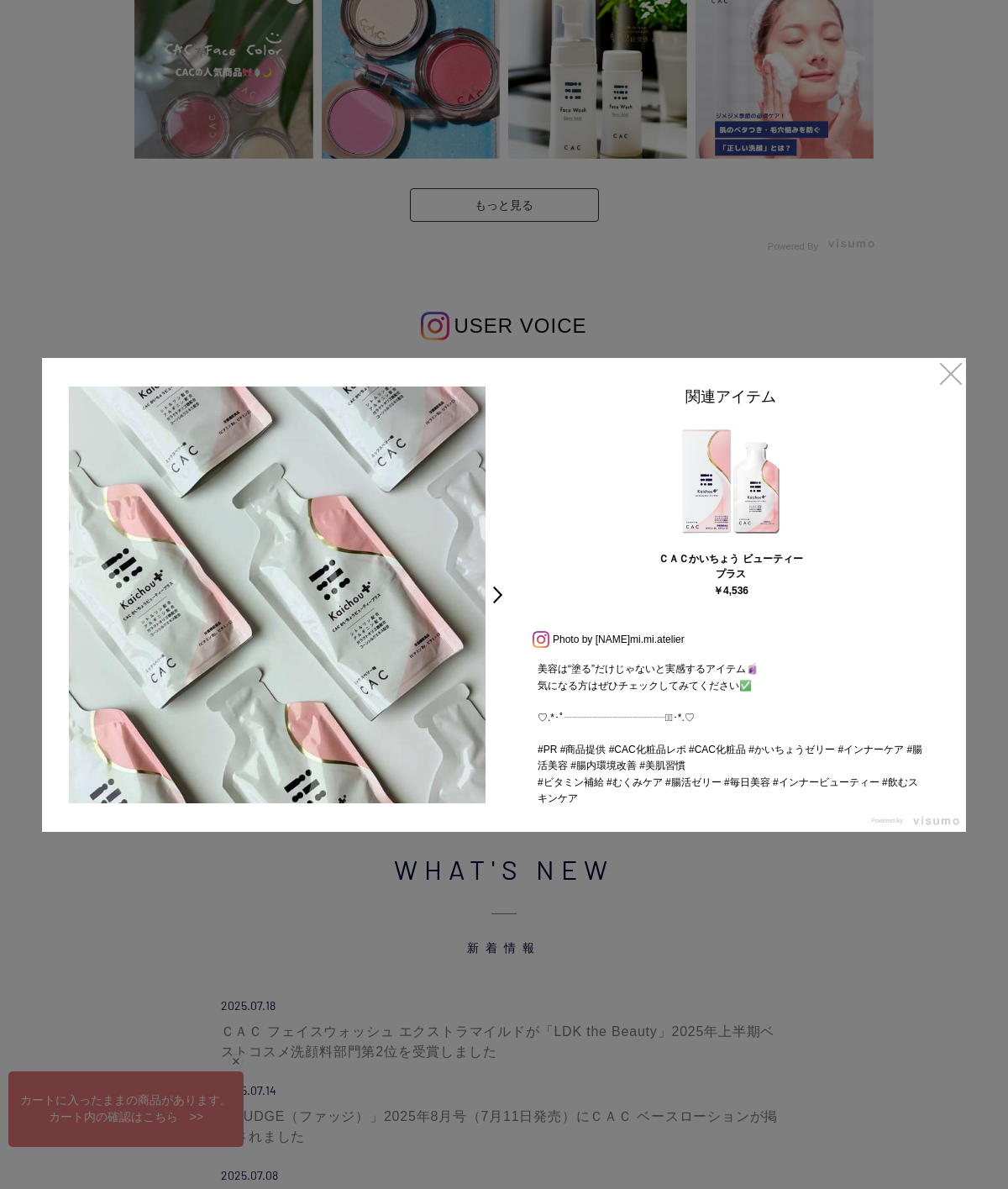 click on "×" at bounding box center [951, 373] 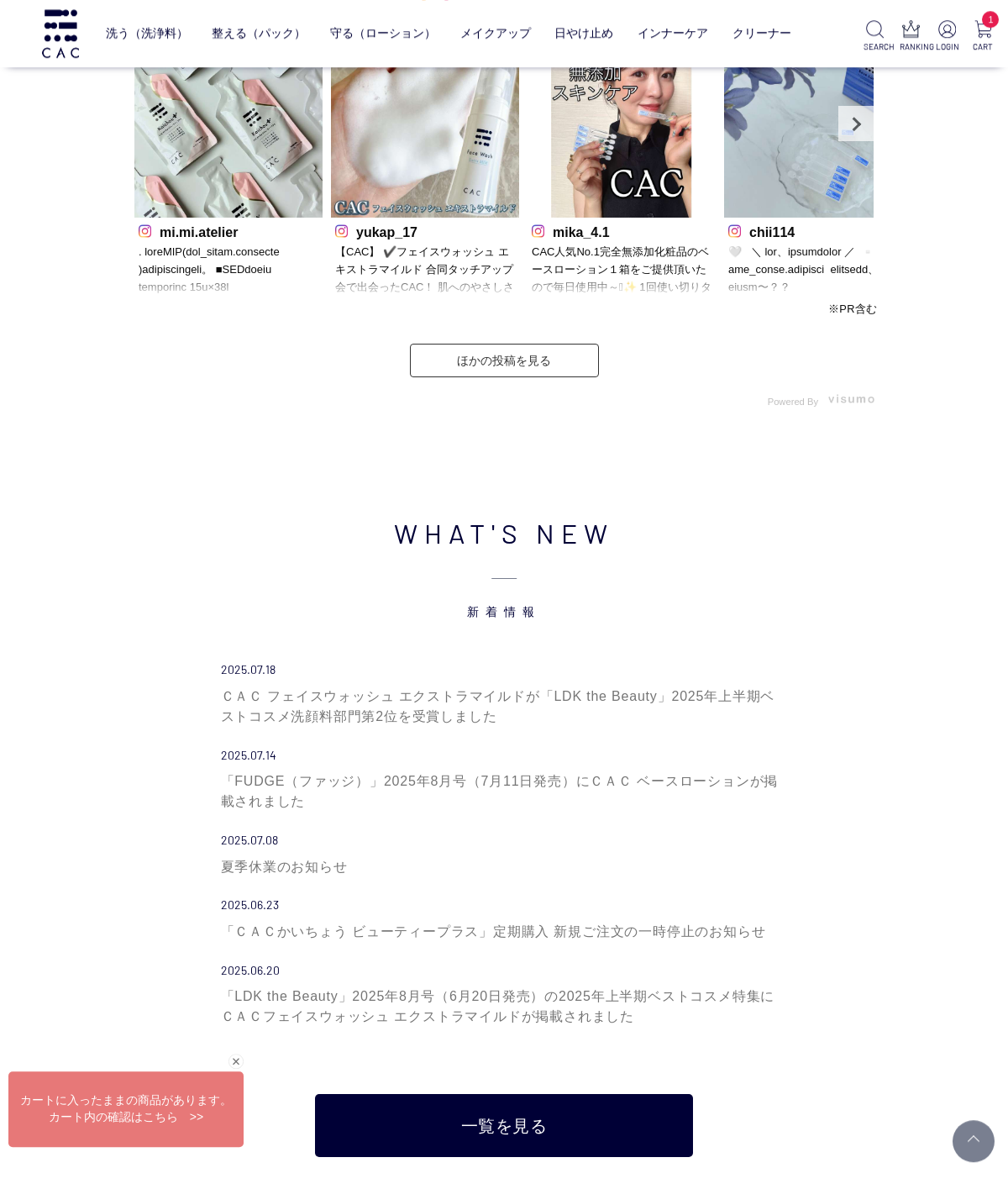 scroll, scrollTop: 4272, scrollLeft: 0, axis: vertical 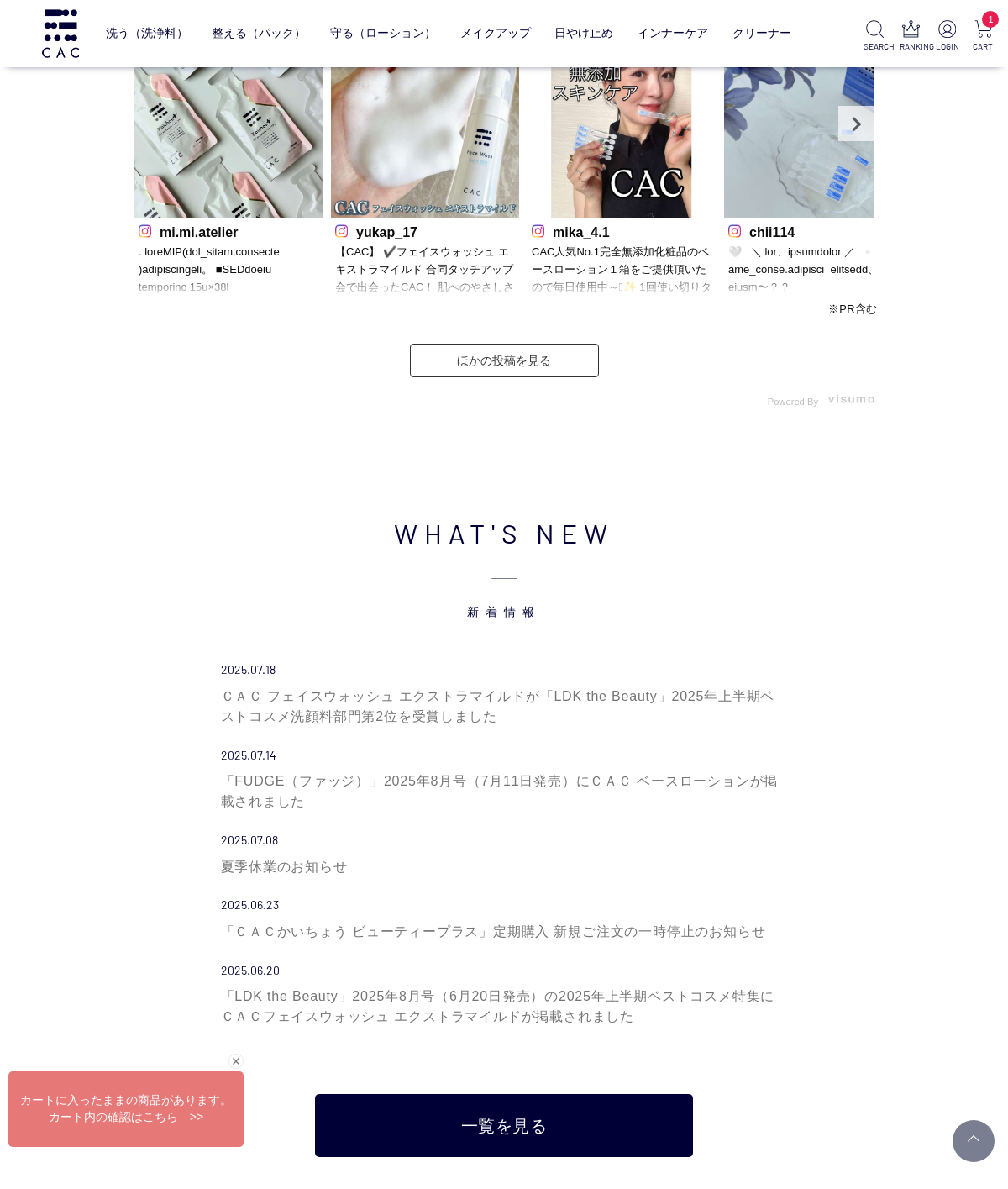 click on "ＣＡＣ フェイスウォッシュ エクストラマイルドが「LDK the Beauty」2025年上半期ベストコスメ洗顔料部門第2位を受賞しました" at bounding box center [504, 707] 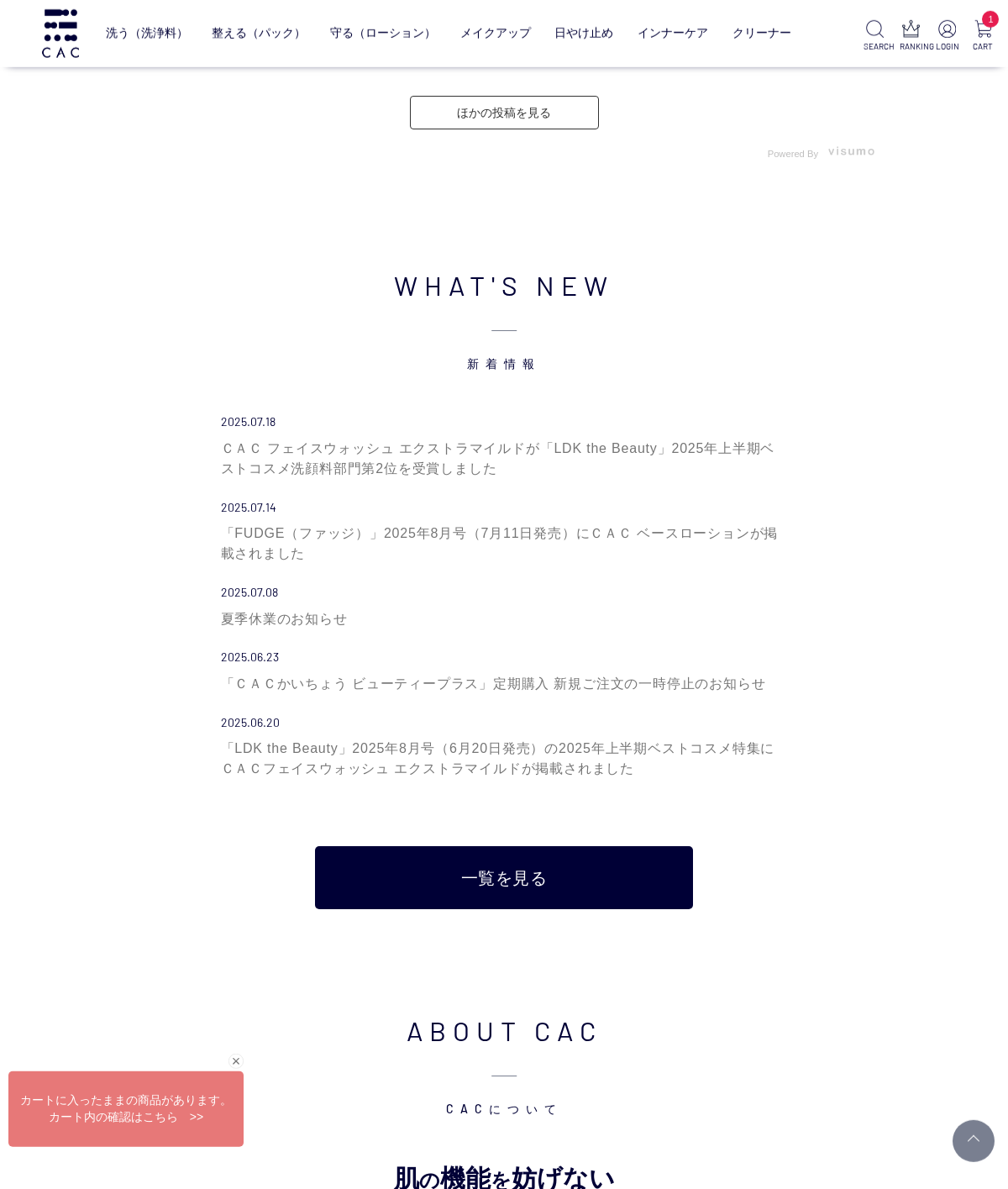 scroll, scrollTop: 4521, scrollLeft: 0, axis: vertical 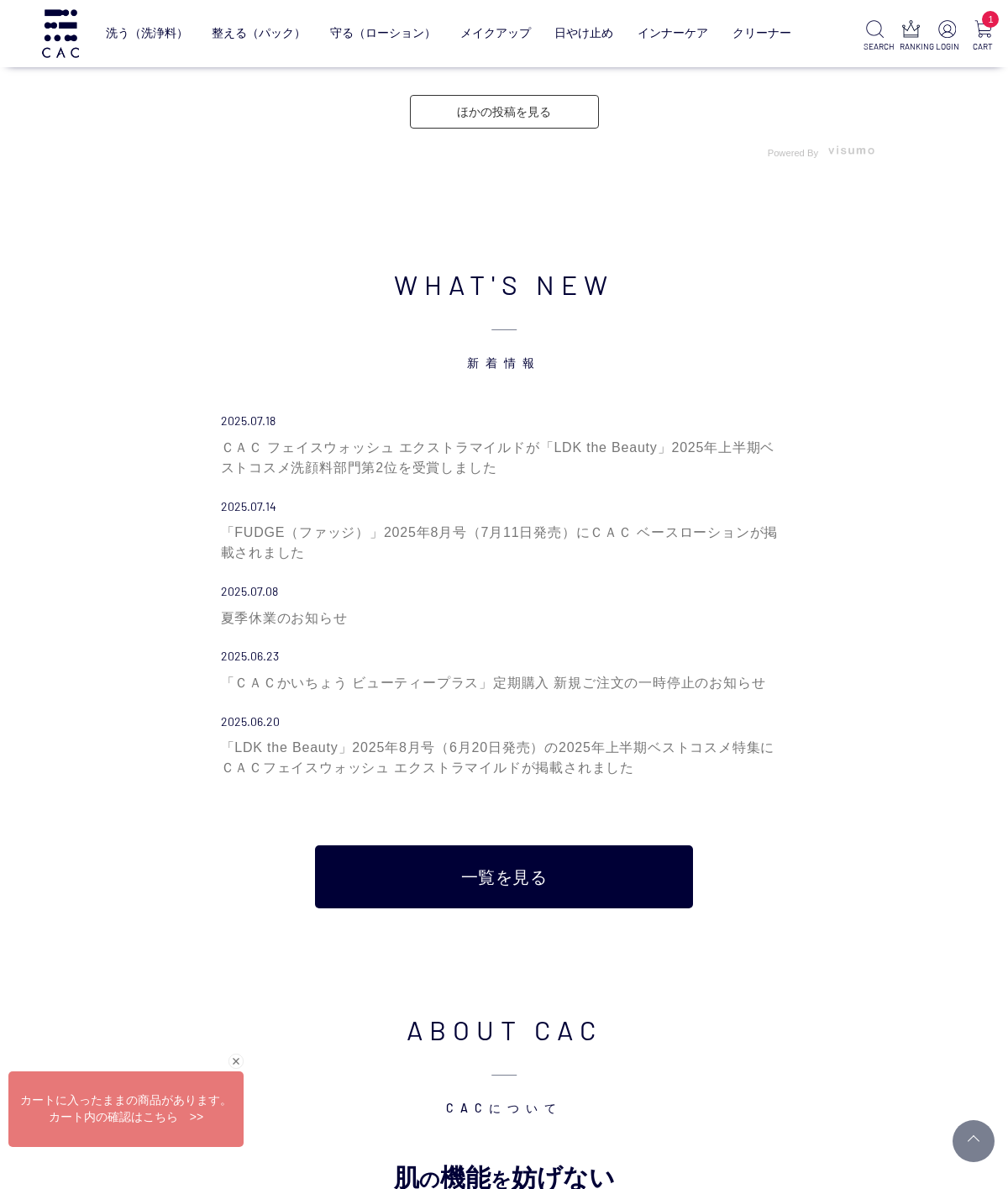 click on "「ＣＡＣかいちょう ビューティープラス」定期購入 新規ご注文の一時停止のお知らせ" at bounding box center (504, 683) 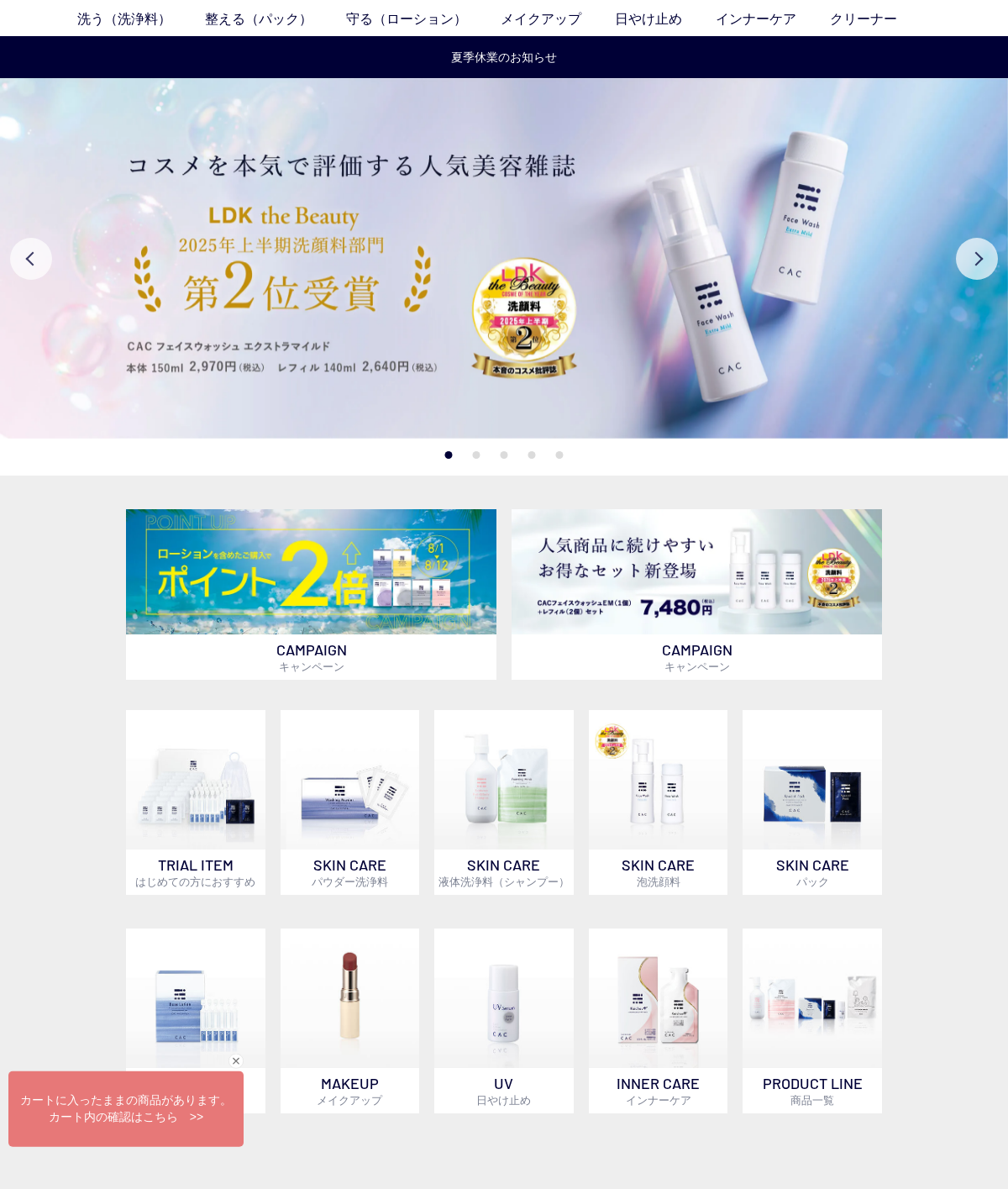 scroll, scrollTop: 75, scrollLeft: 0, axis: vertical 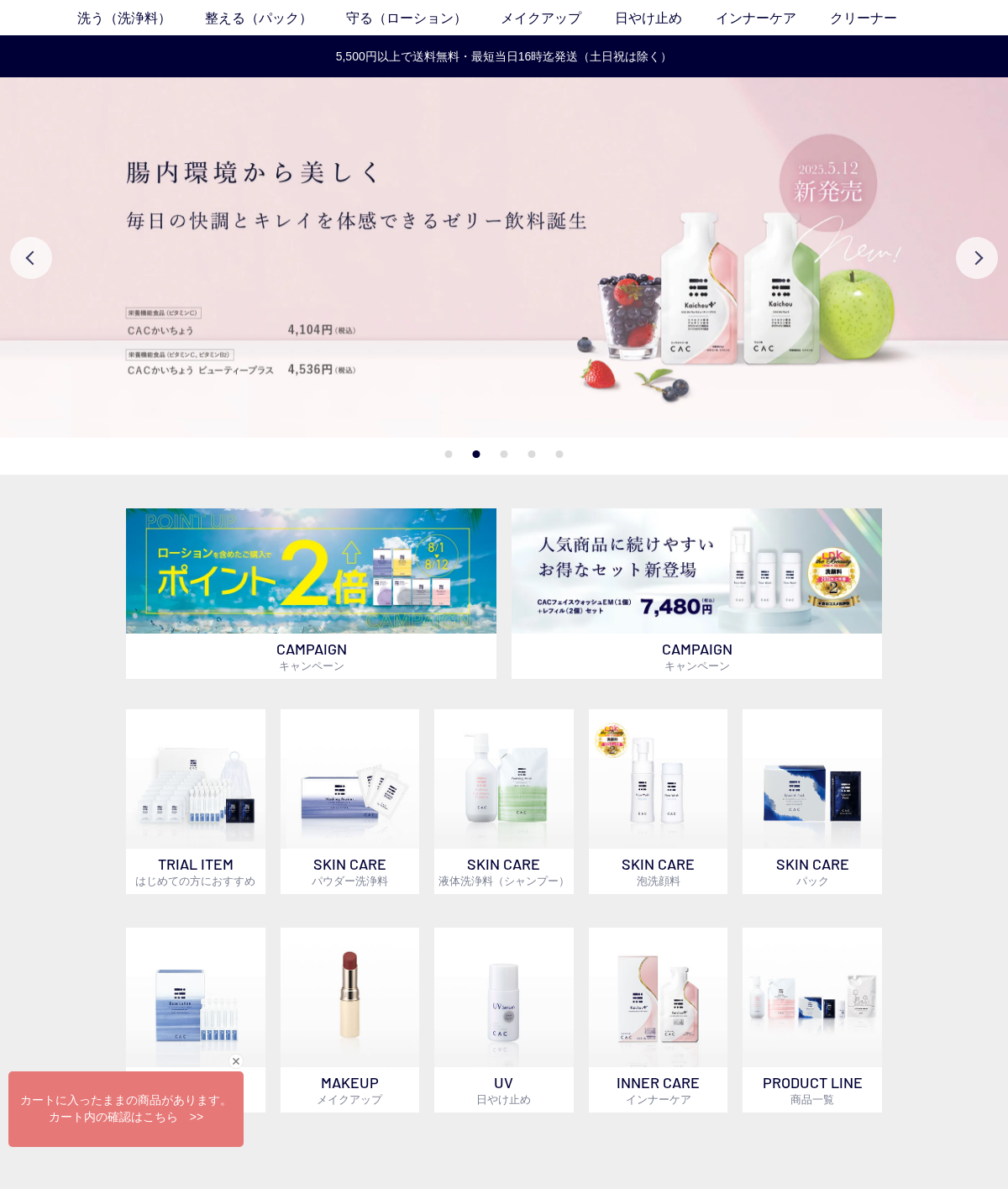 click at bounding box center (504, 257) 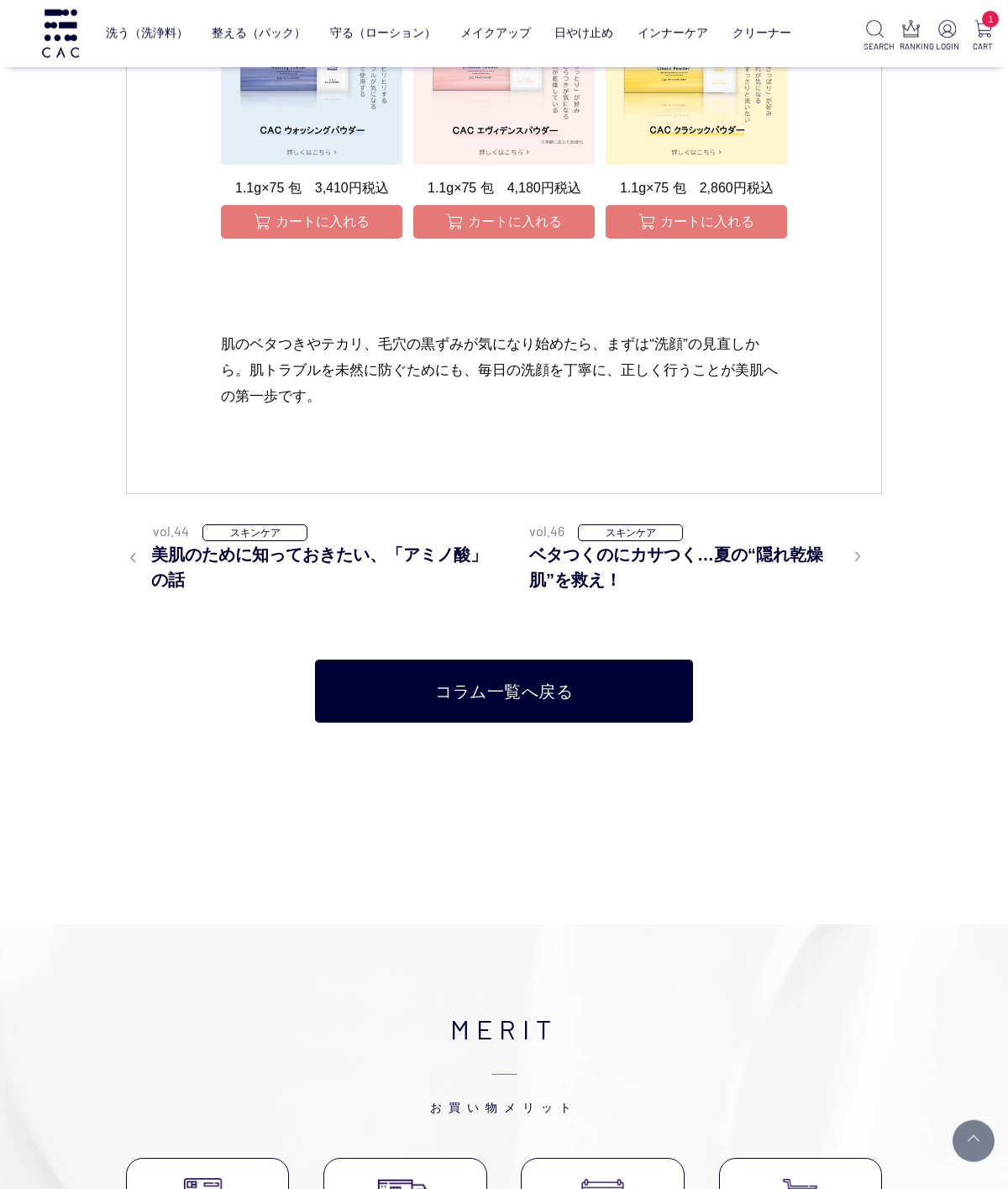 scroll, scrollTop: 6395, scrollLeft: 0, axis: vertical 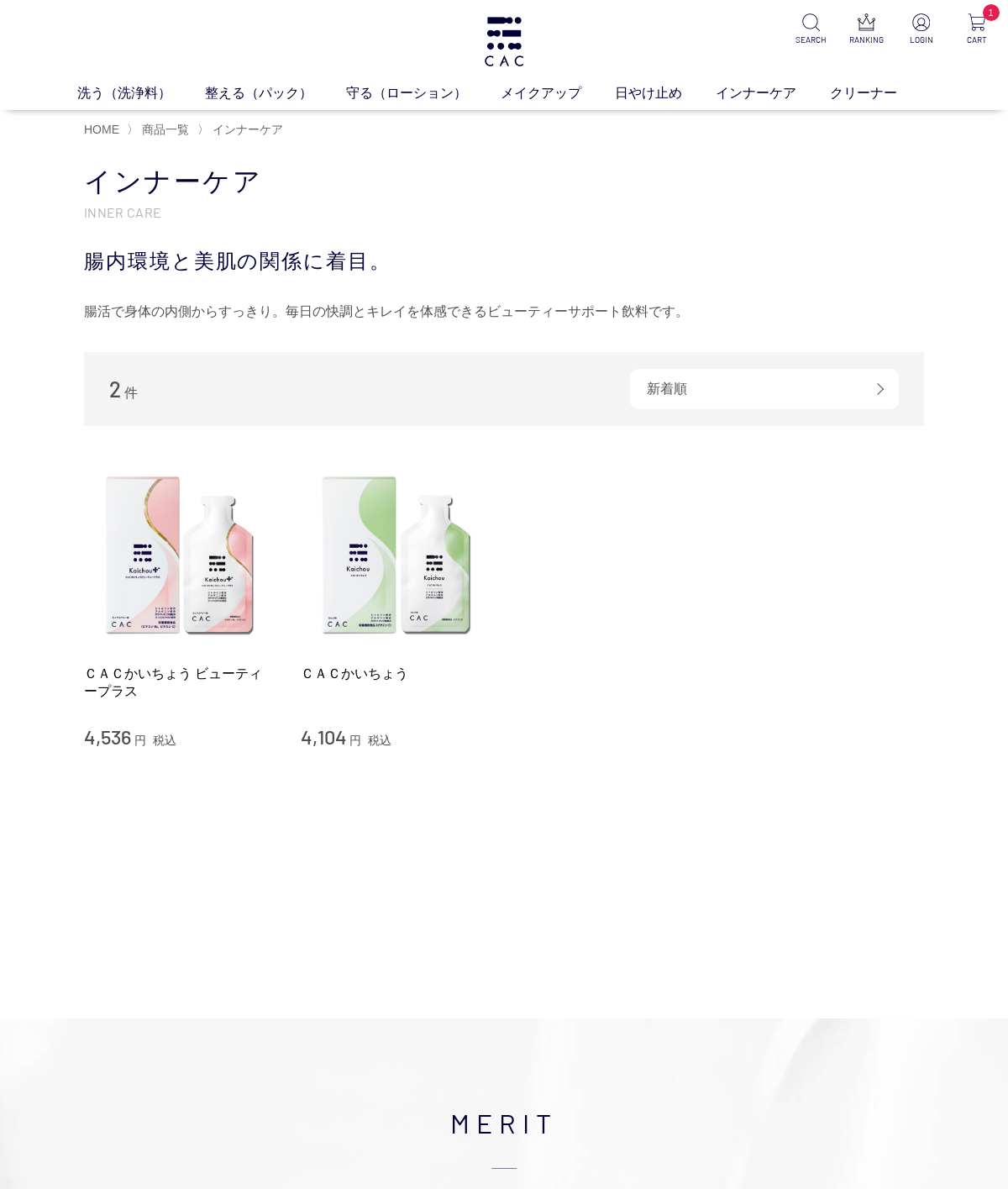 click at bounding box center (180, 555) 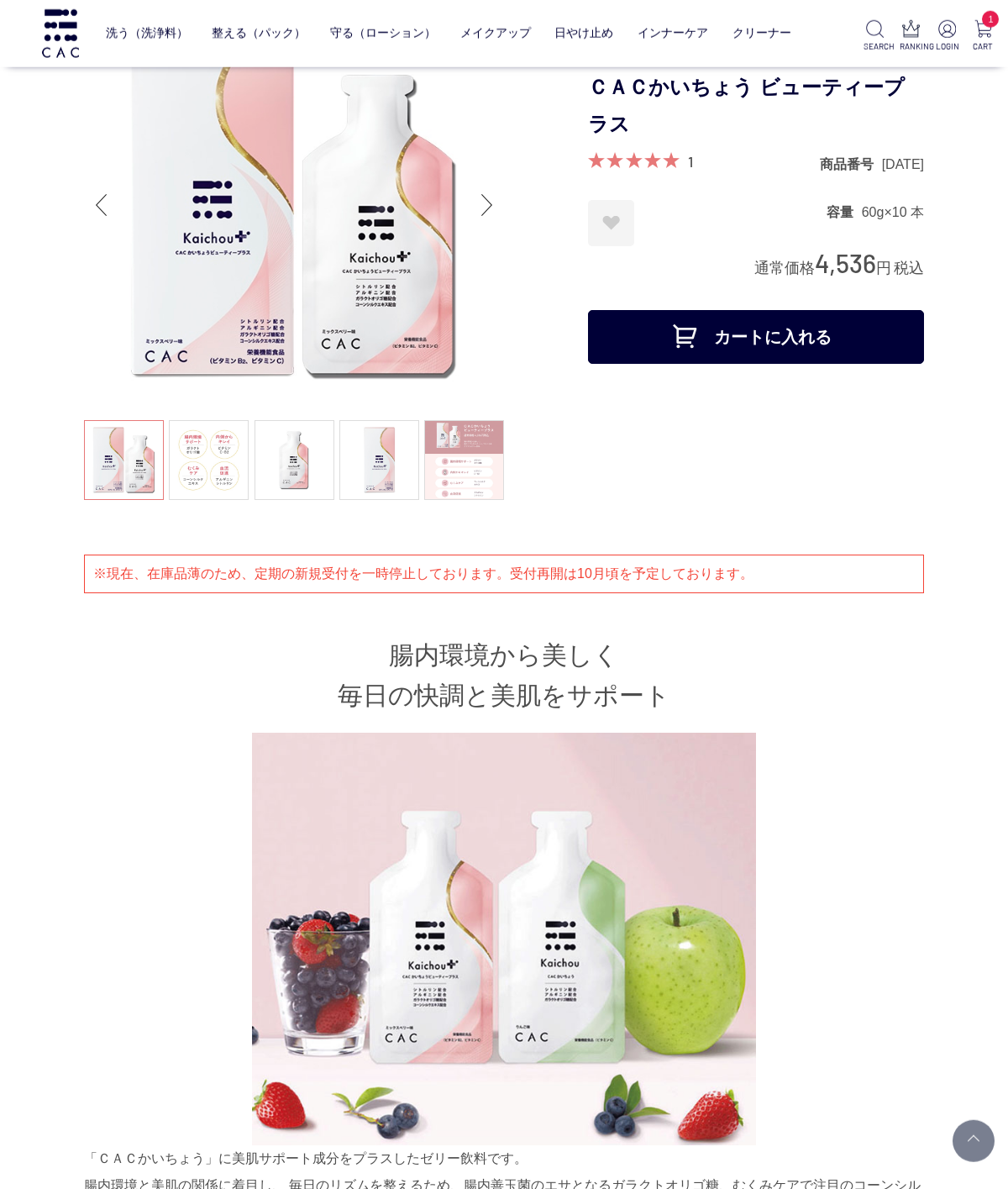 scroll, scrollTop: 0, scrollLeft: 0, axis: both 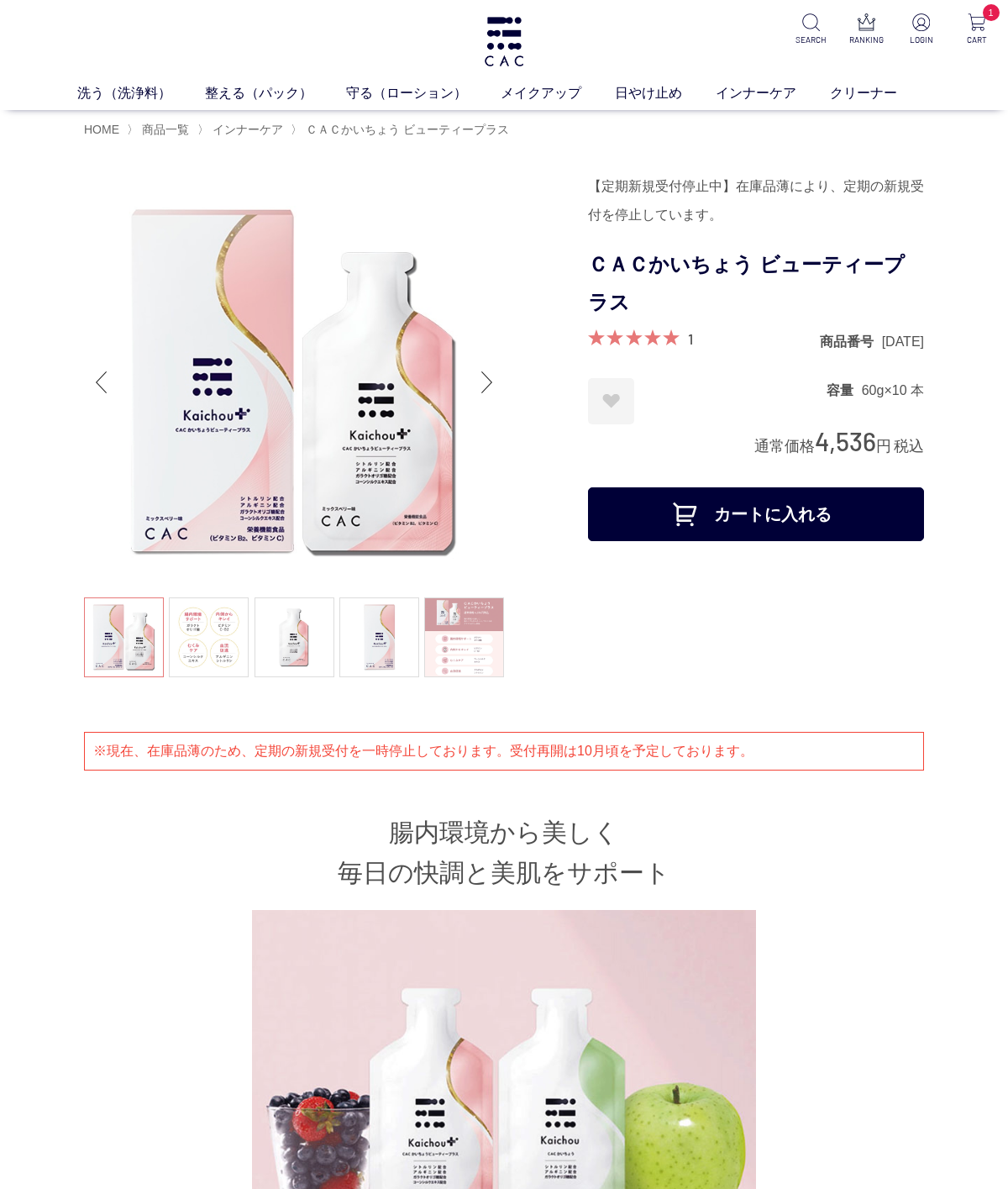 click at bounding box center [464, 637] 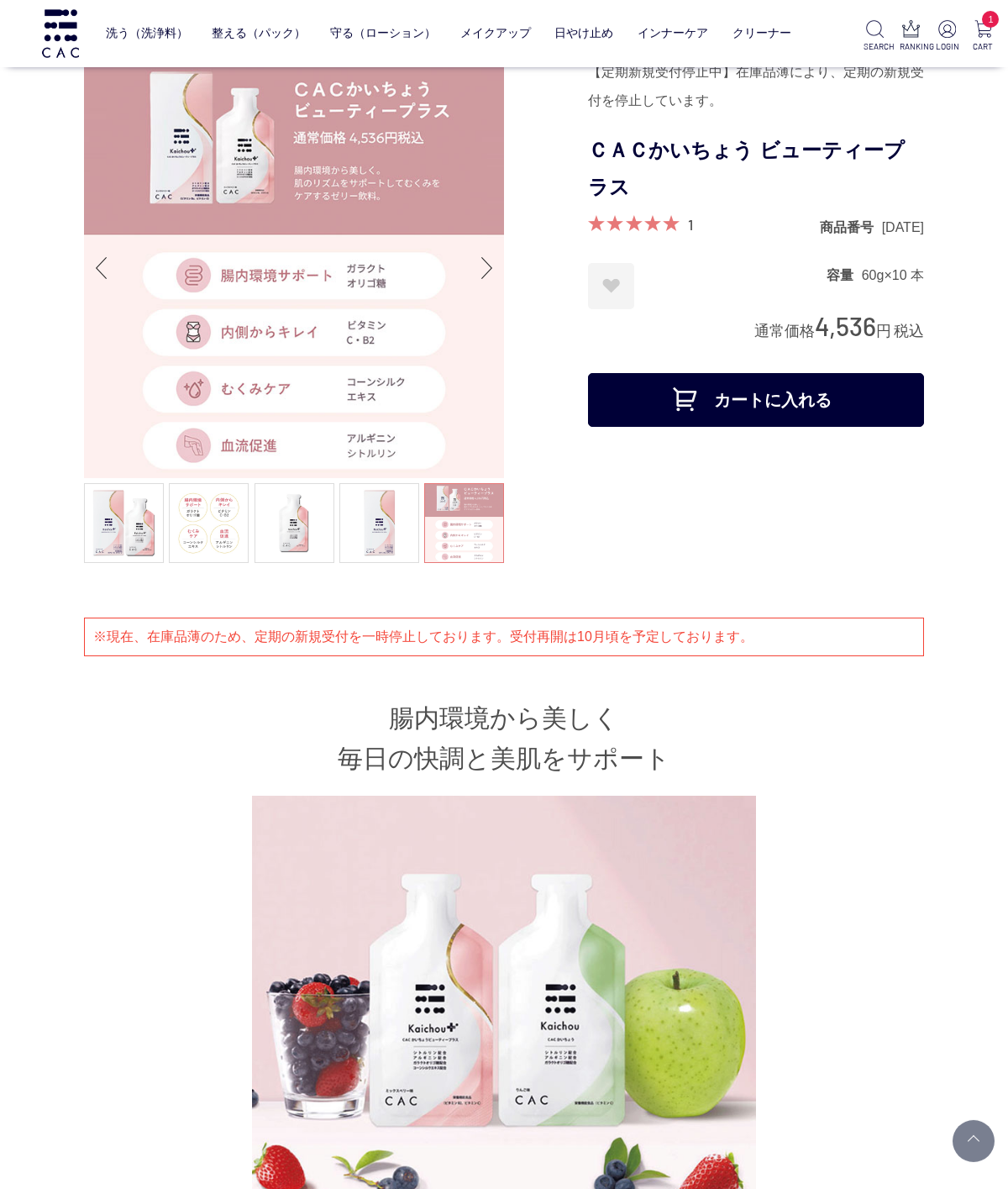 scroll, scrollTop: 0, scrollLeft: 0, axis: both 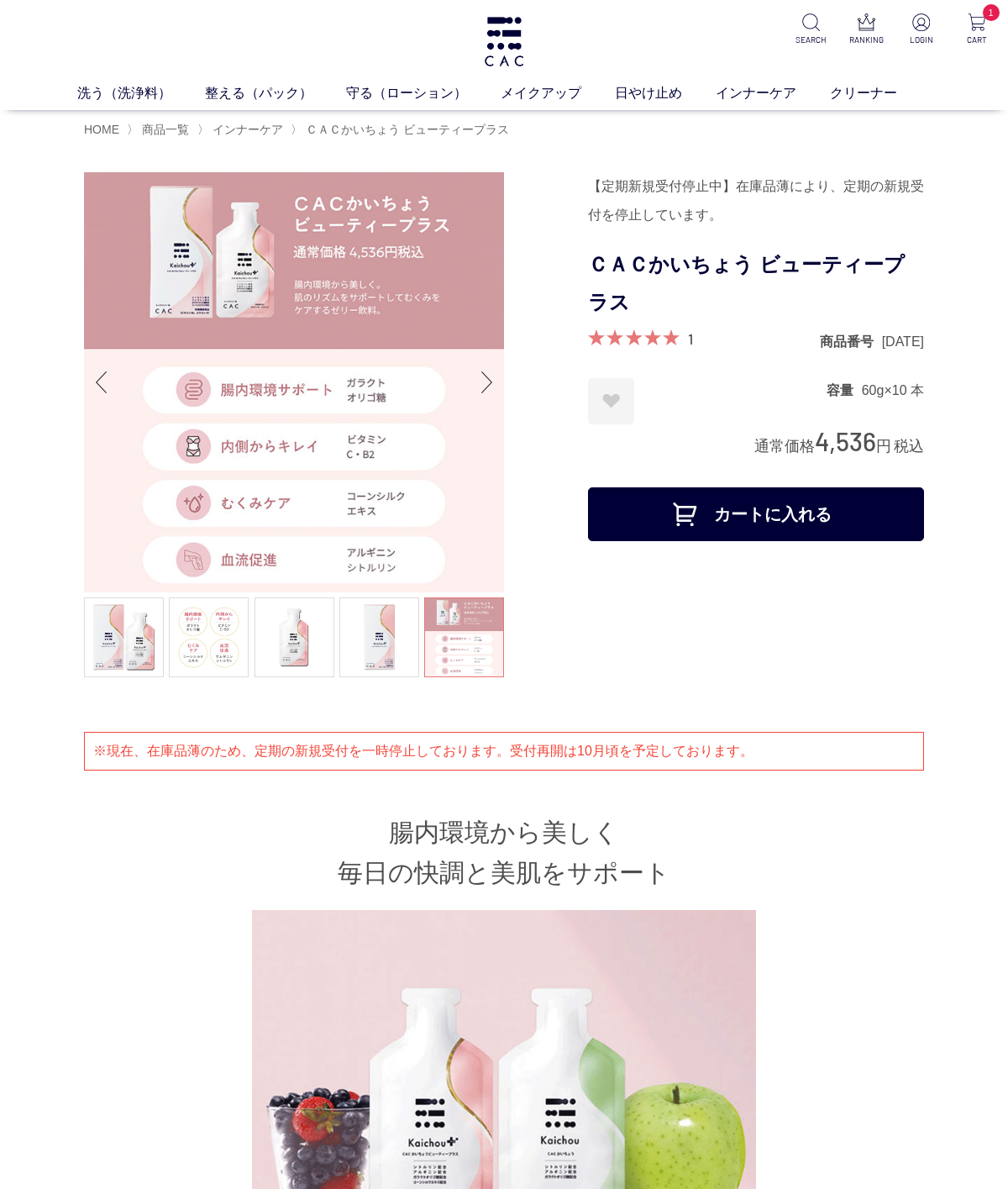 click at bounding box center (504, 41) 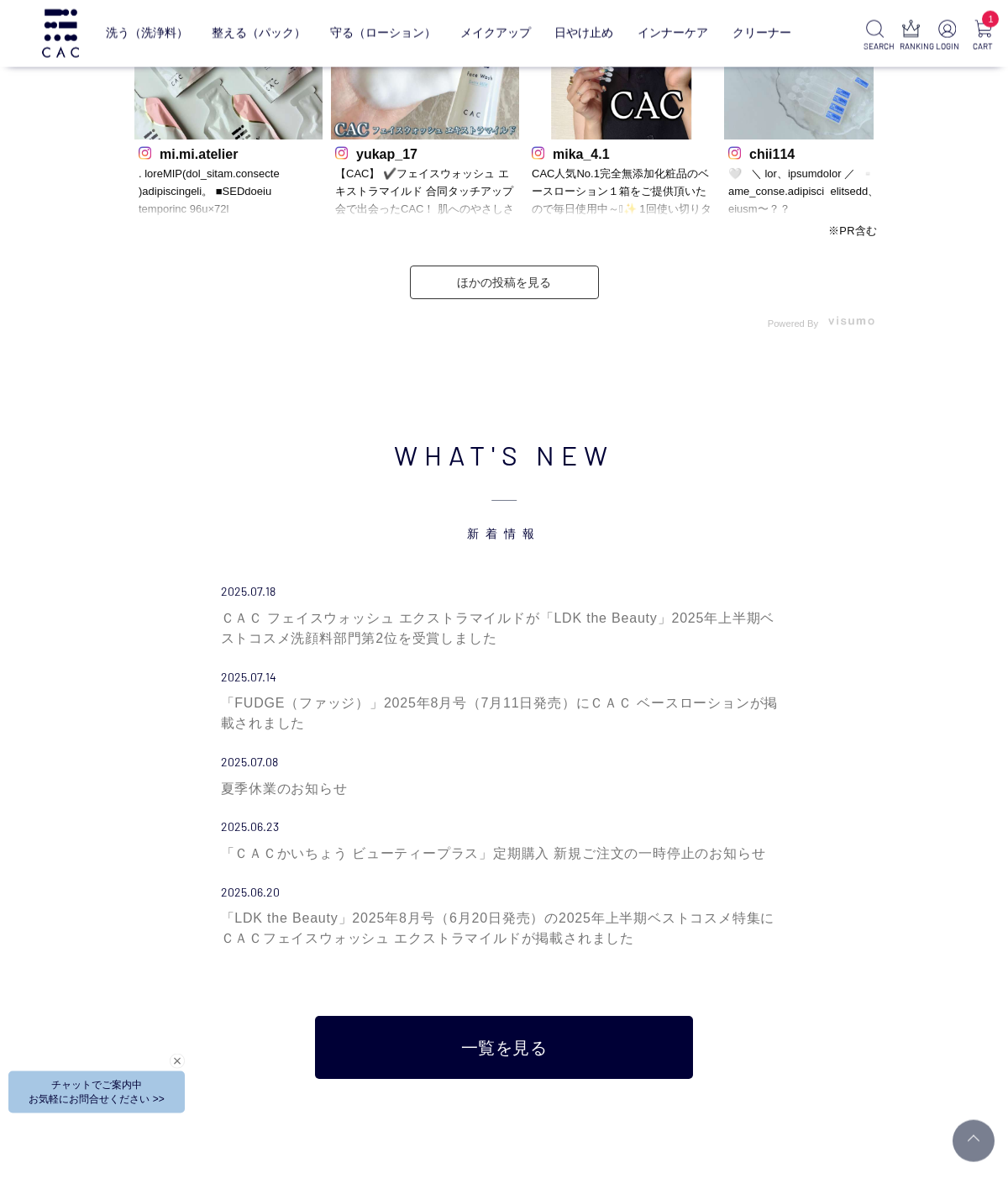scroll, scrollTop: 4351, scrollLeft: 0, axis: vertical 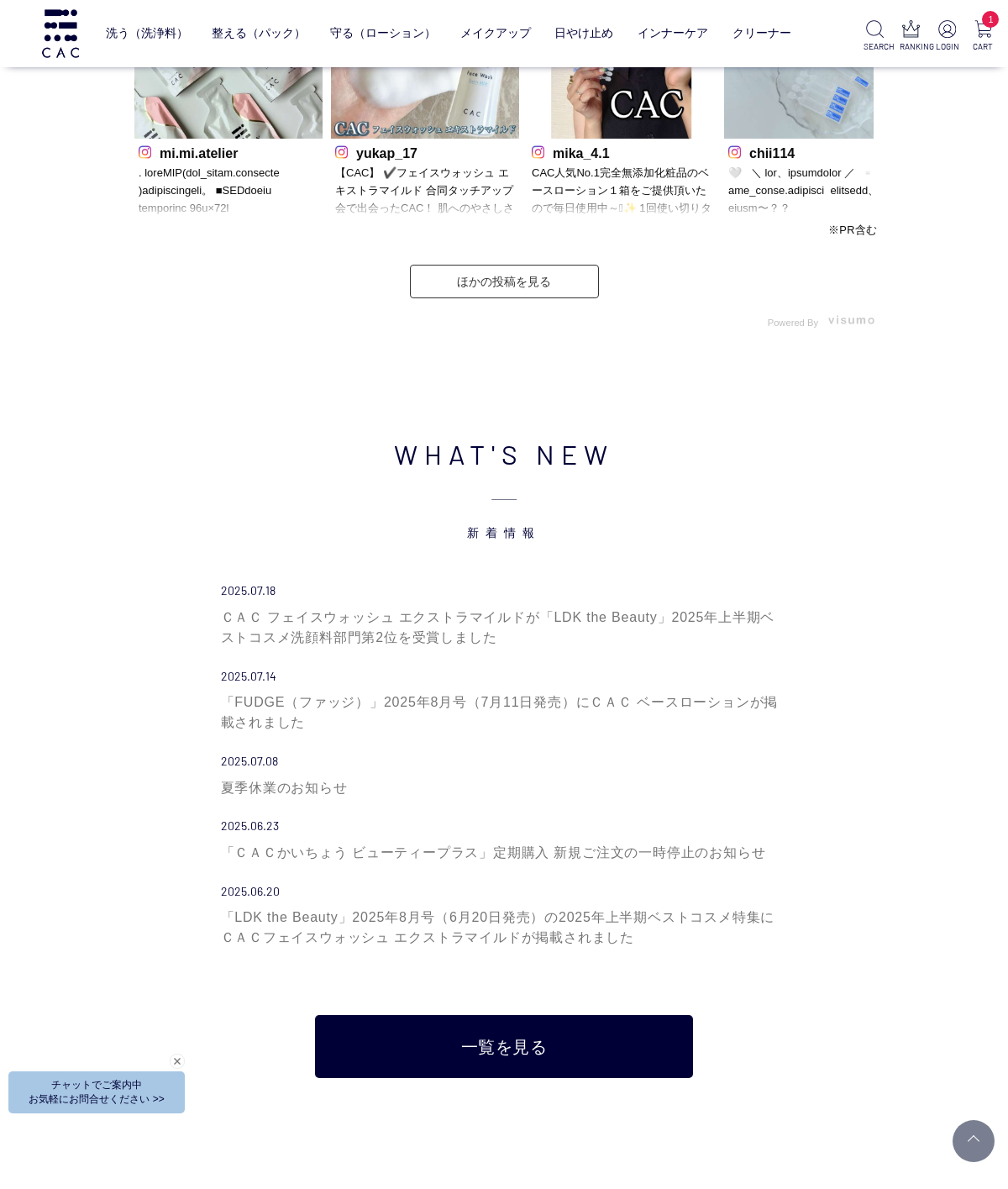 click on "夏季休業のお知らせ" at bounding box center [504, 788] 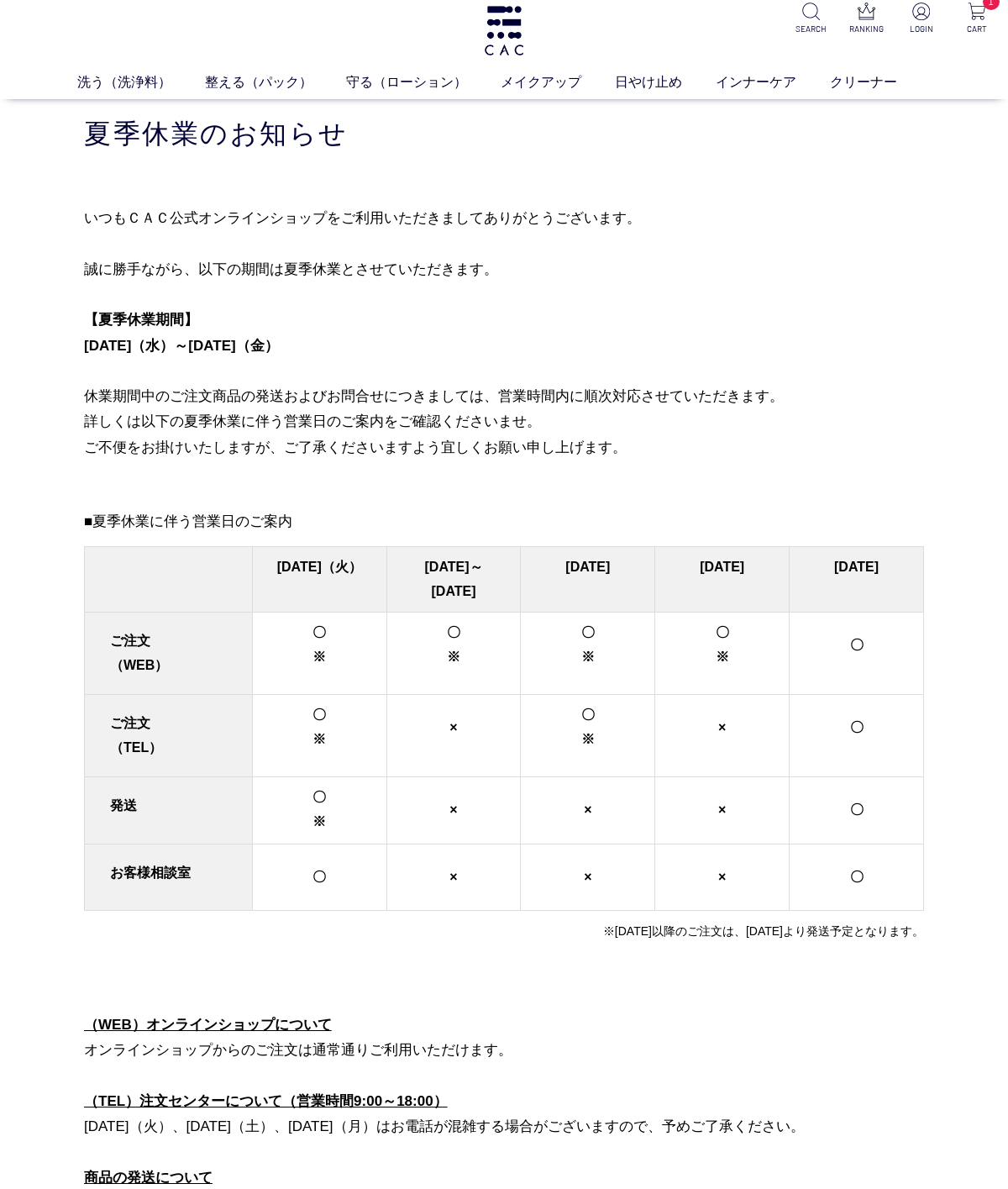 scroll, scrollTop: 0, scrollLeft: 0, axis: both 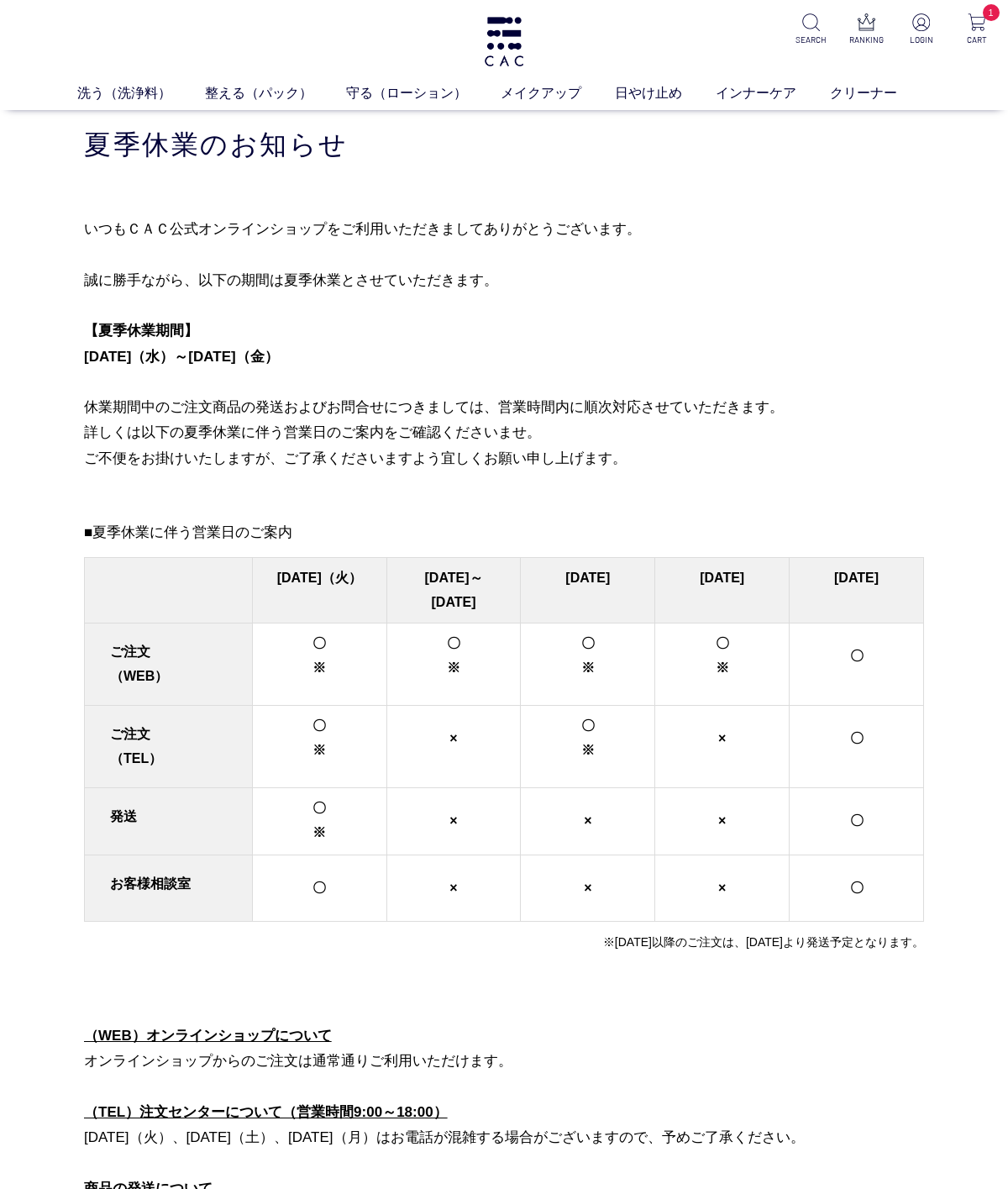 click on "日やけ止め" at bounding box center (665, 93) 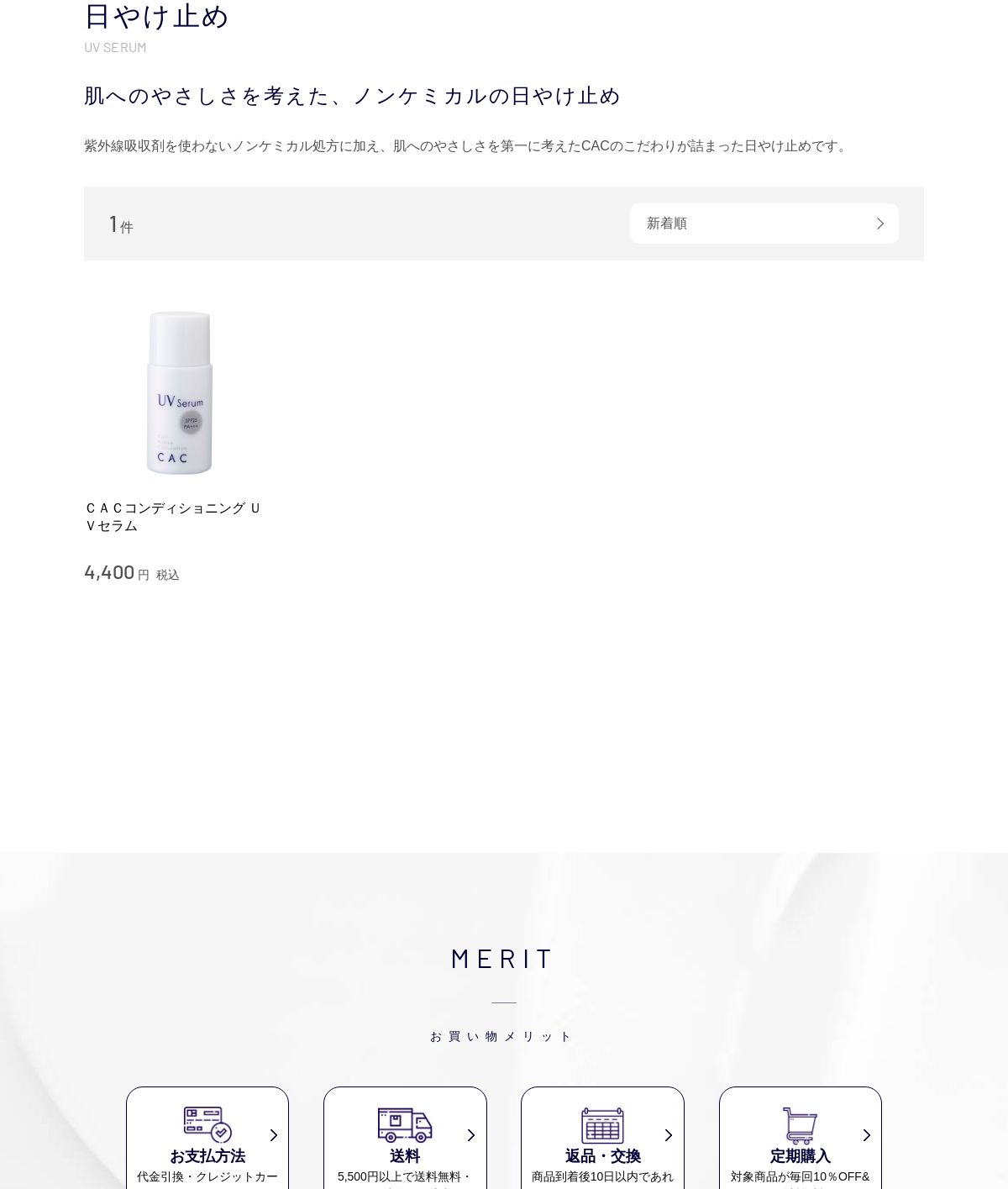 scroll, scrollTop: 0, scrollLeft: 0, axis: both 